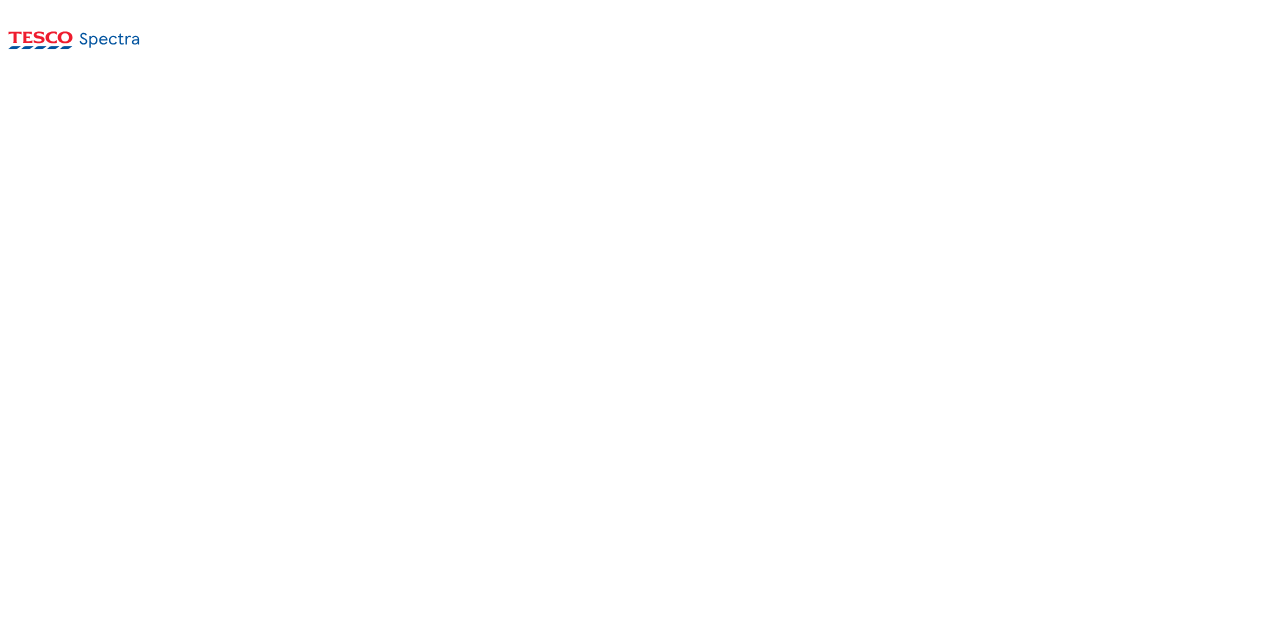scroll, scrollTop: 0, scrollLeft: 0, axis: both 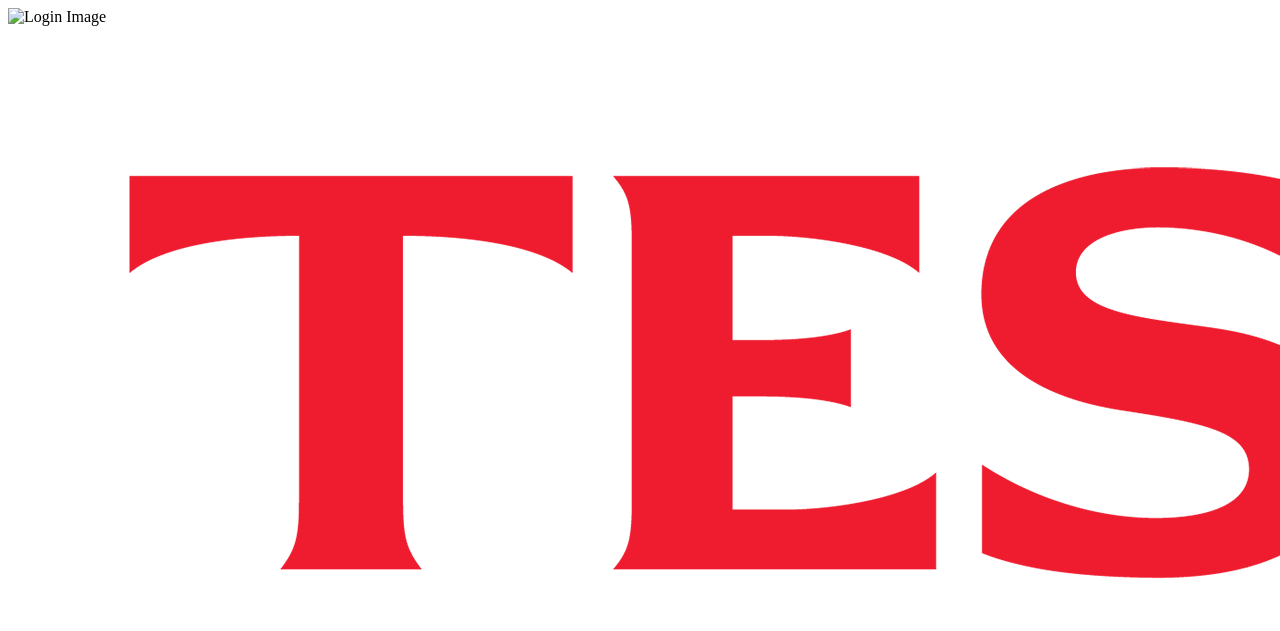click on "Login" at bounding box center (640, 1000) 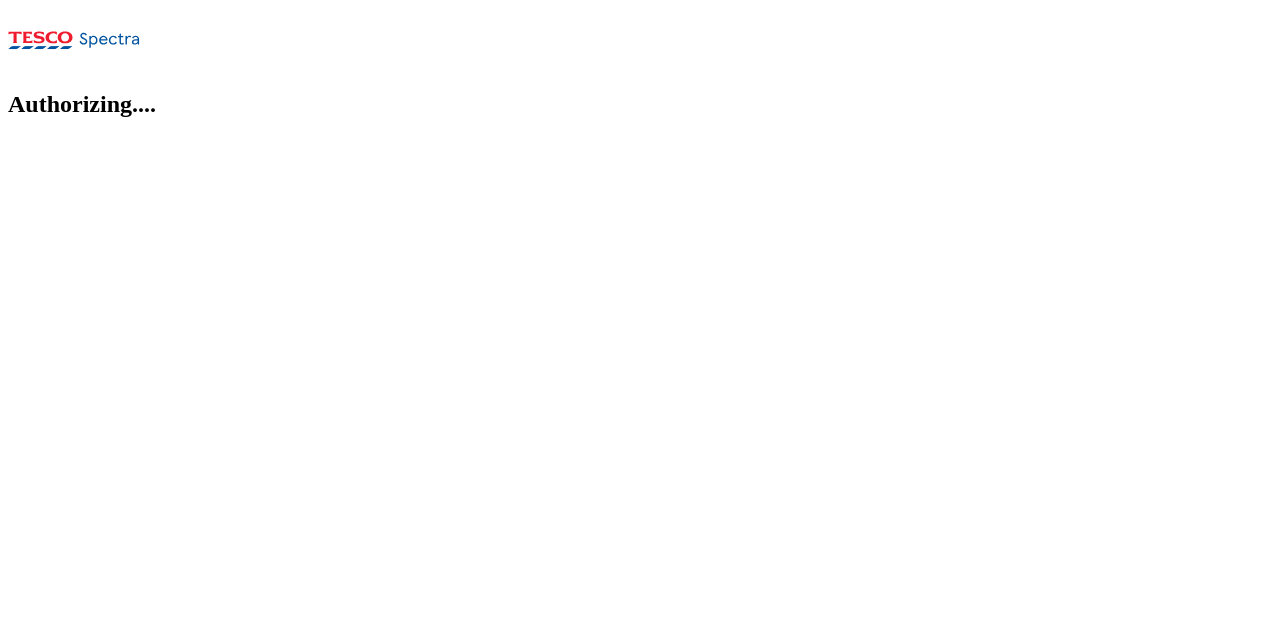 scroll, scrollTop: 0, scrollLeft: 0, axis: both 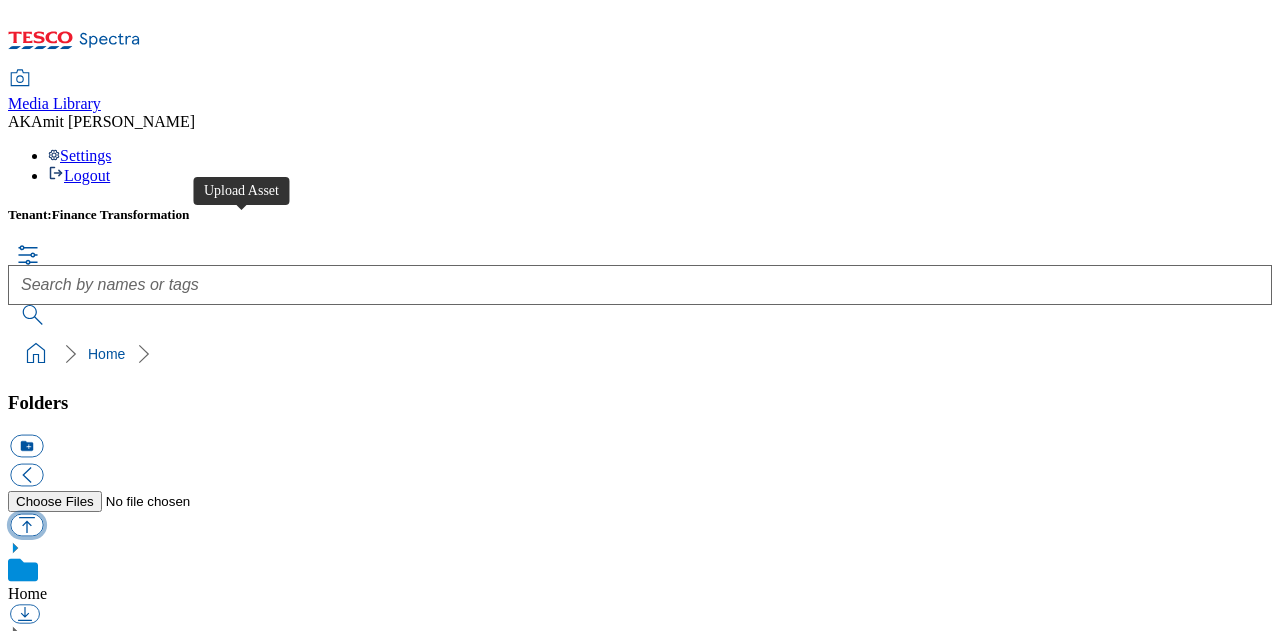 click at bounding box center (26, 524) 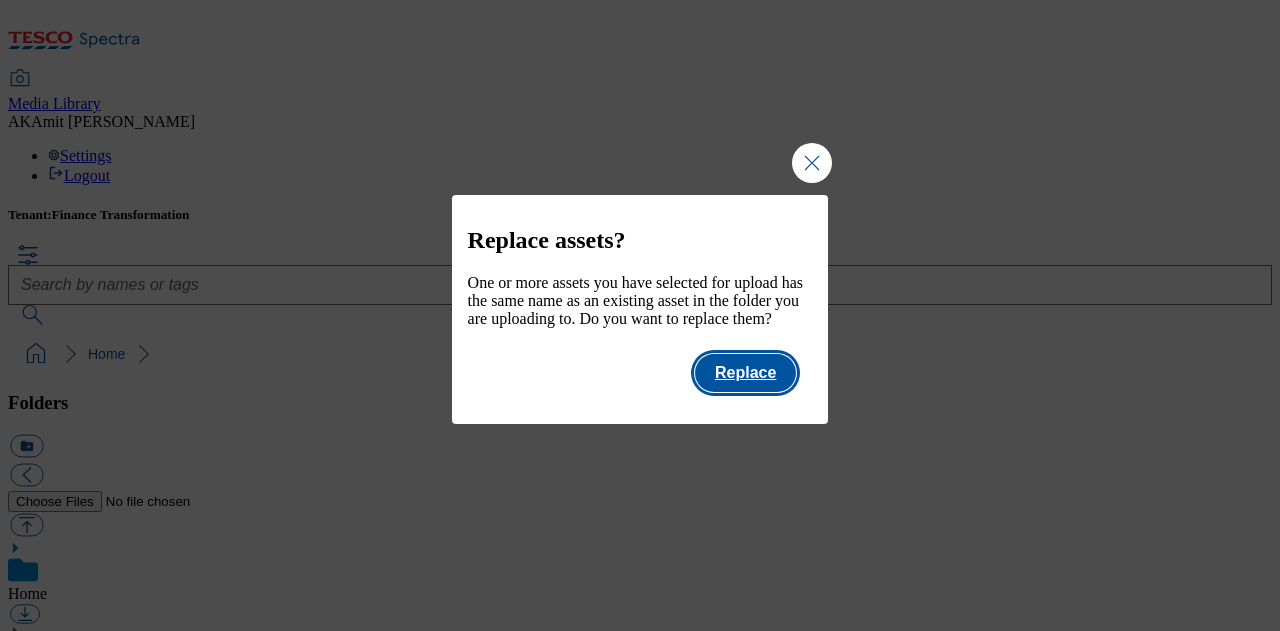 click on "Replace" at bounding box center [745, 373] 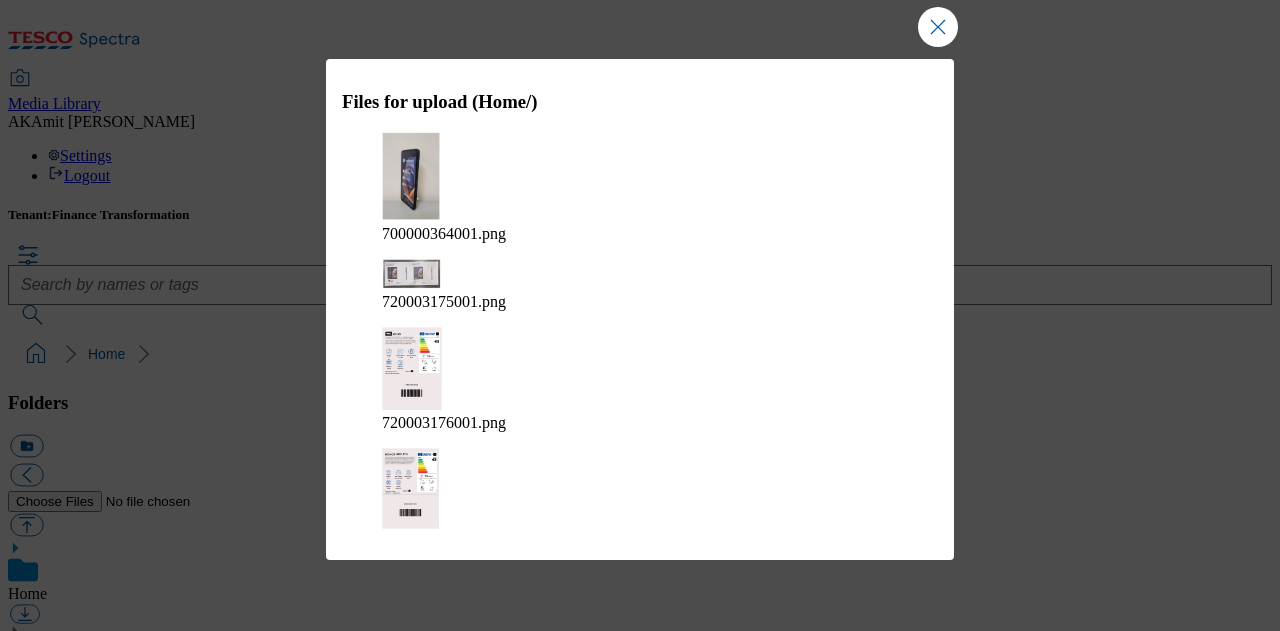 scroll, scrollTop: 33, scrollLeft: 0, axis: vertical 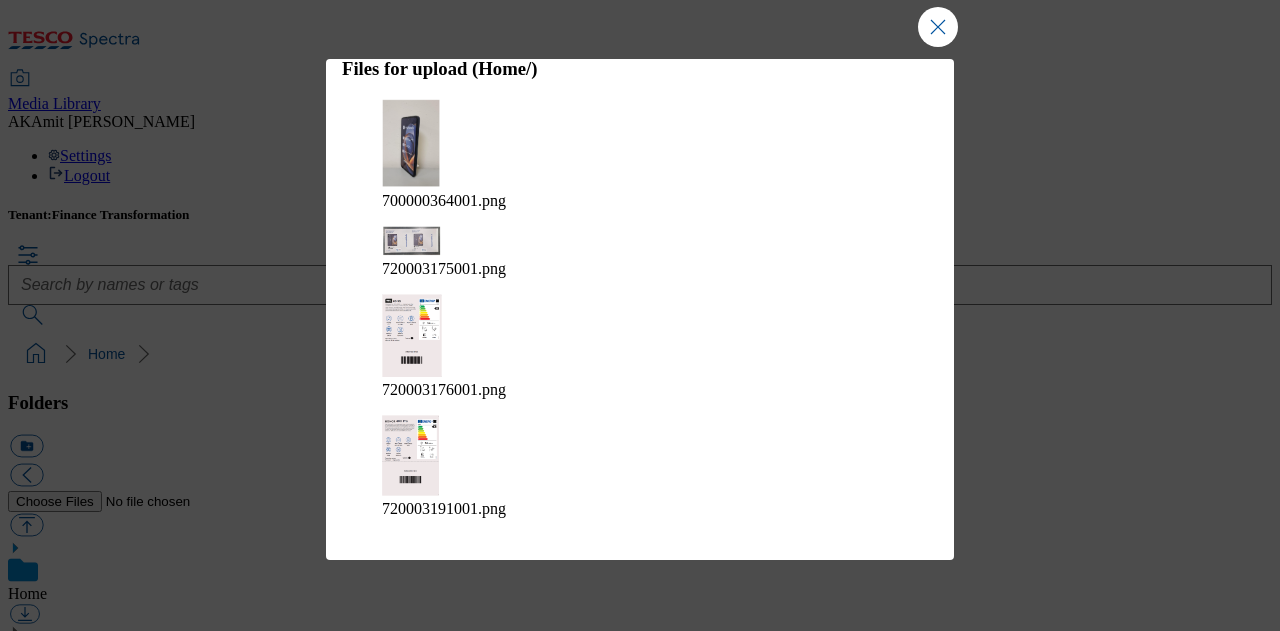 click on "Upload" at bounding box center (884, 1810) 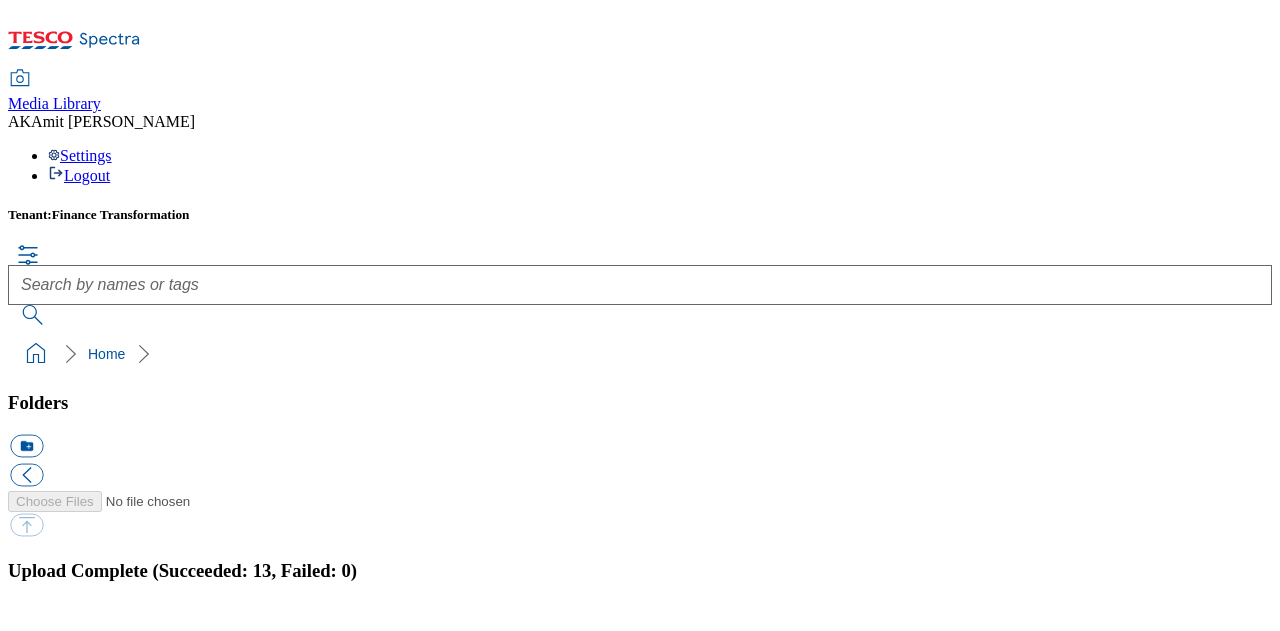 scroll, scrollTop: 753, scrollLeft: 0, axis: vertical 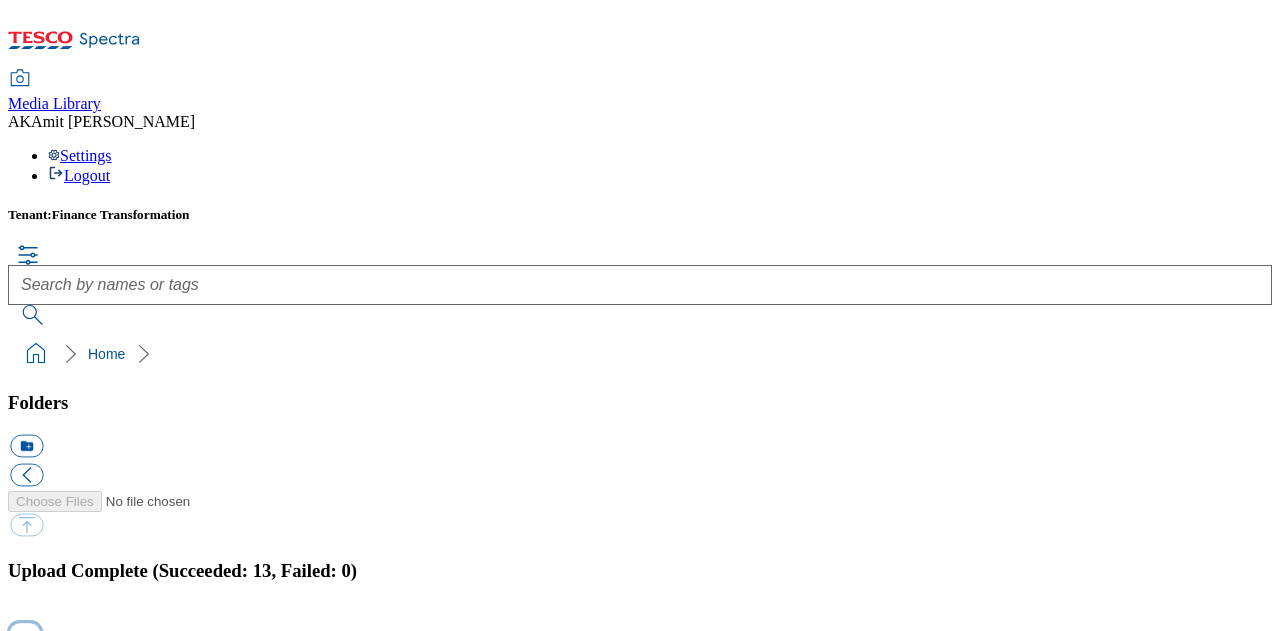 click at bounding box center (25, 633) 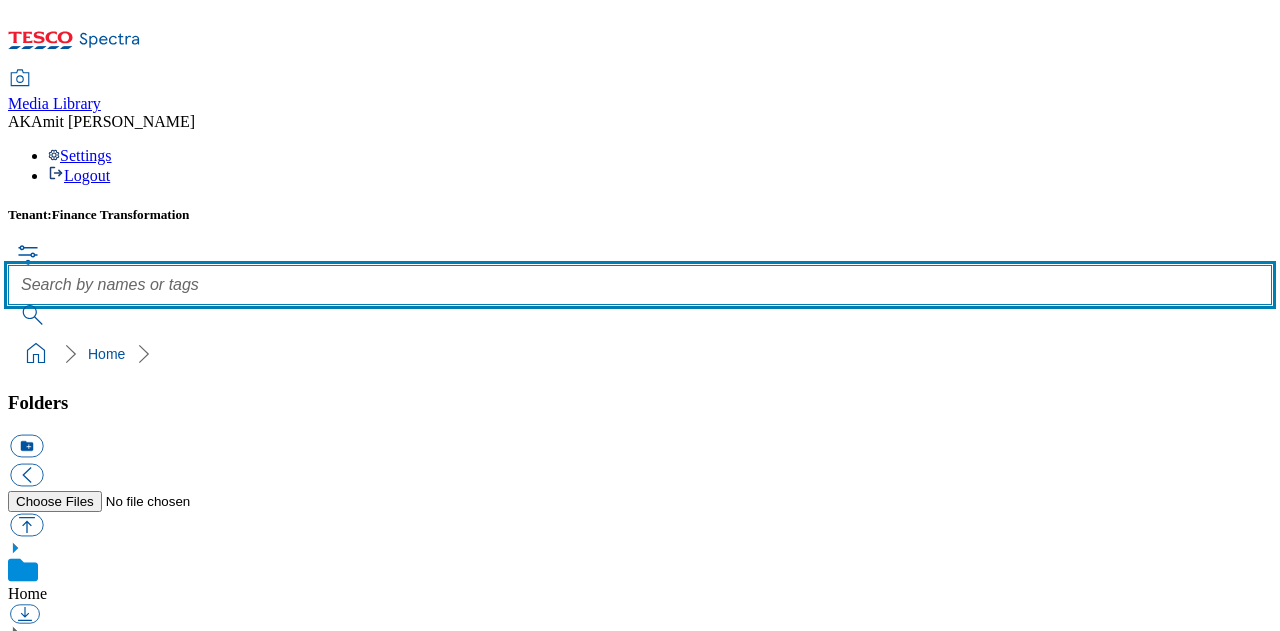 click at bounding box center (640, 285) 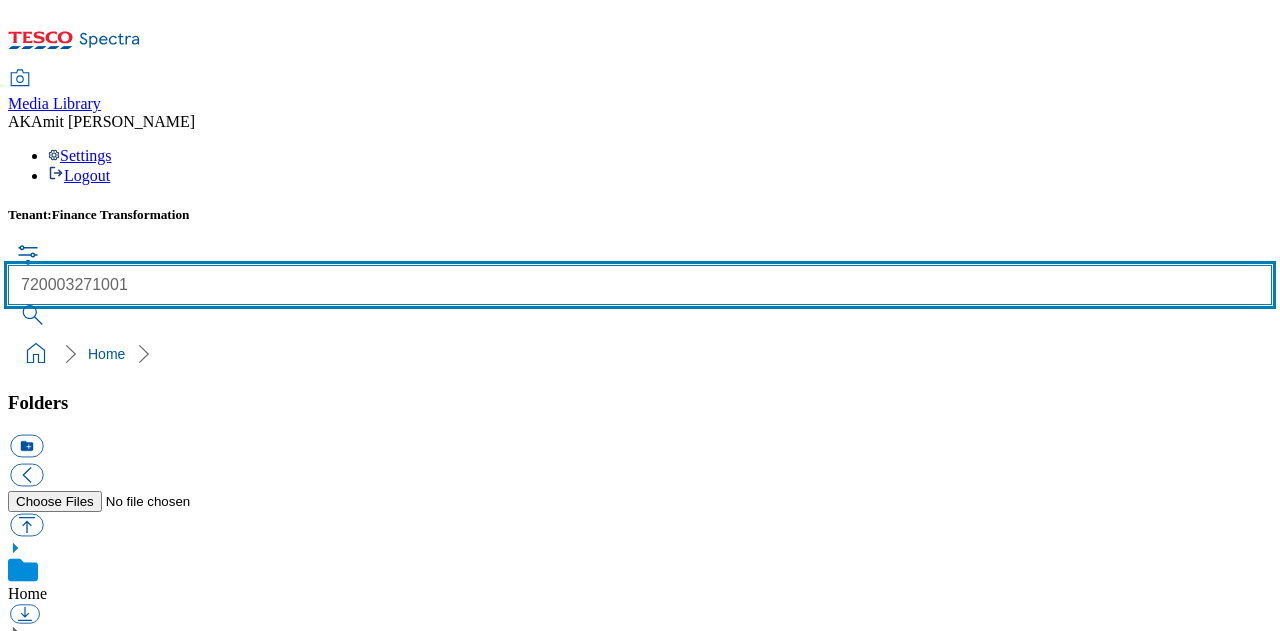 type on "720003271001" 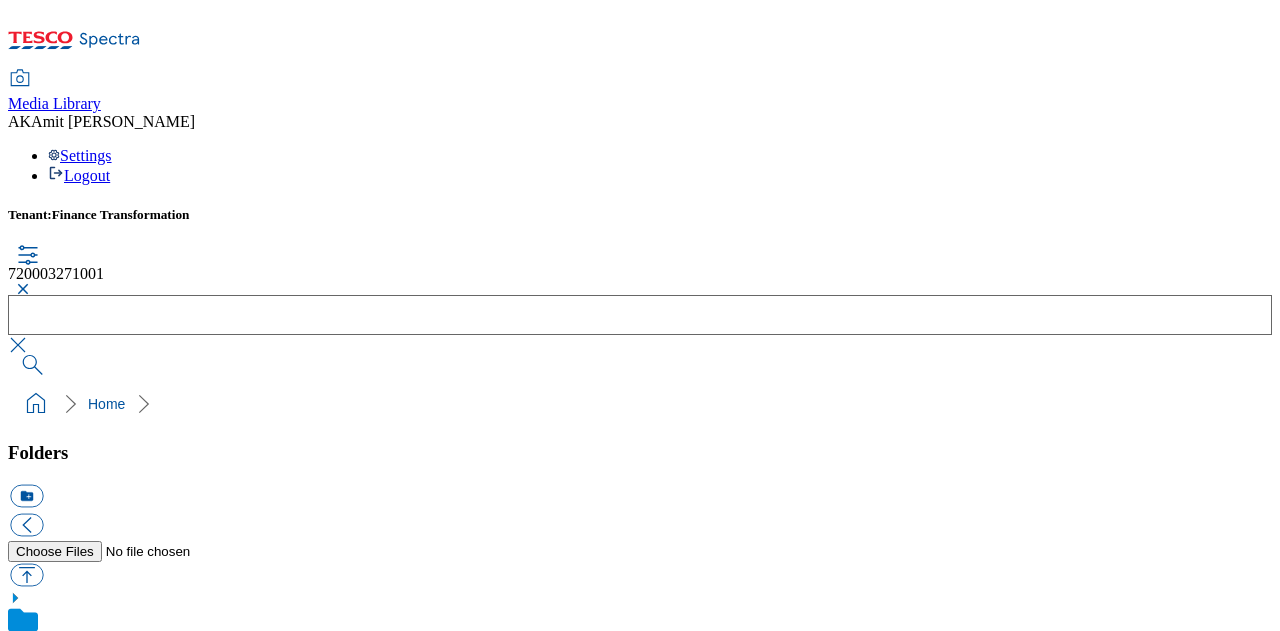 click at bounding box center (17, 3203) 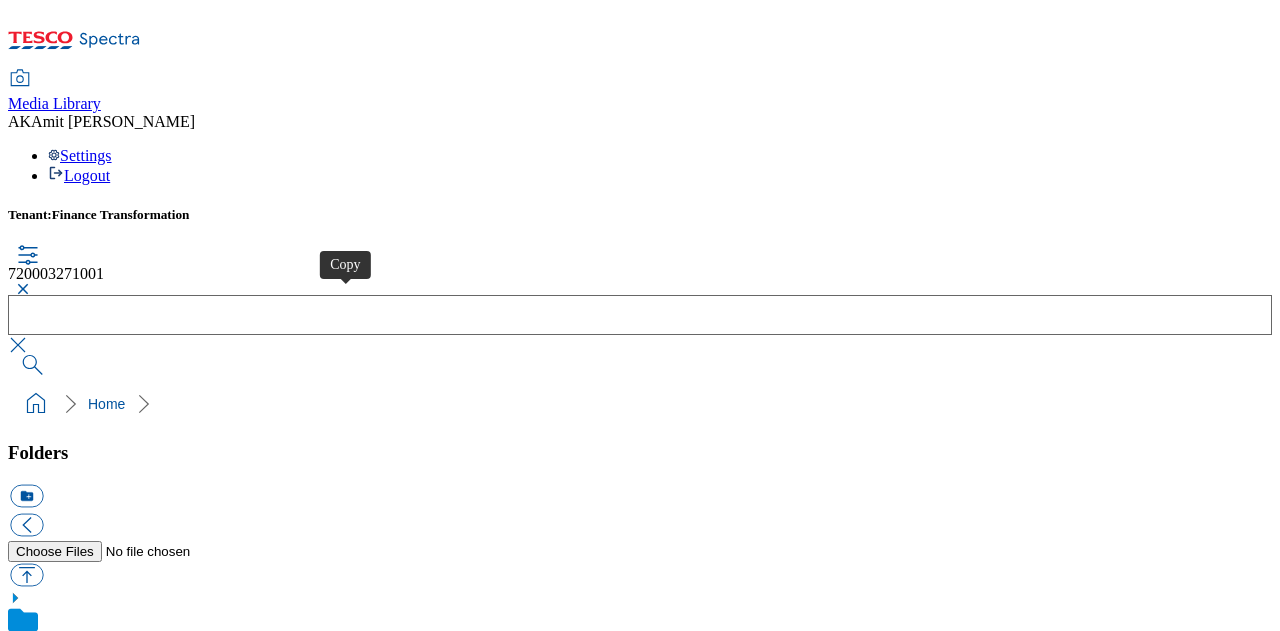 click at bounding box center [66, 3291] 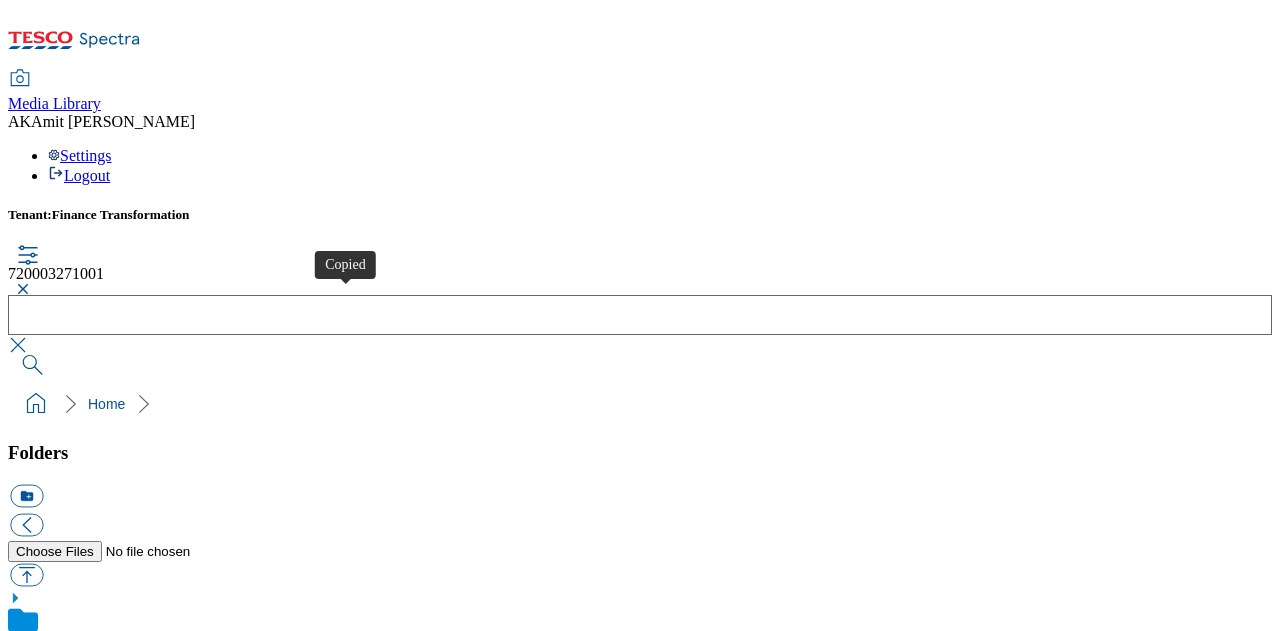 type 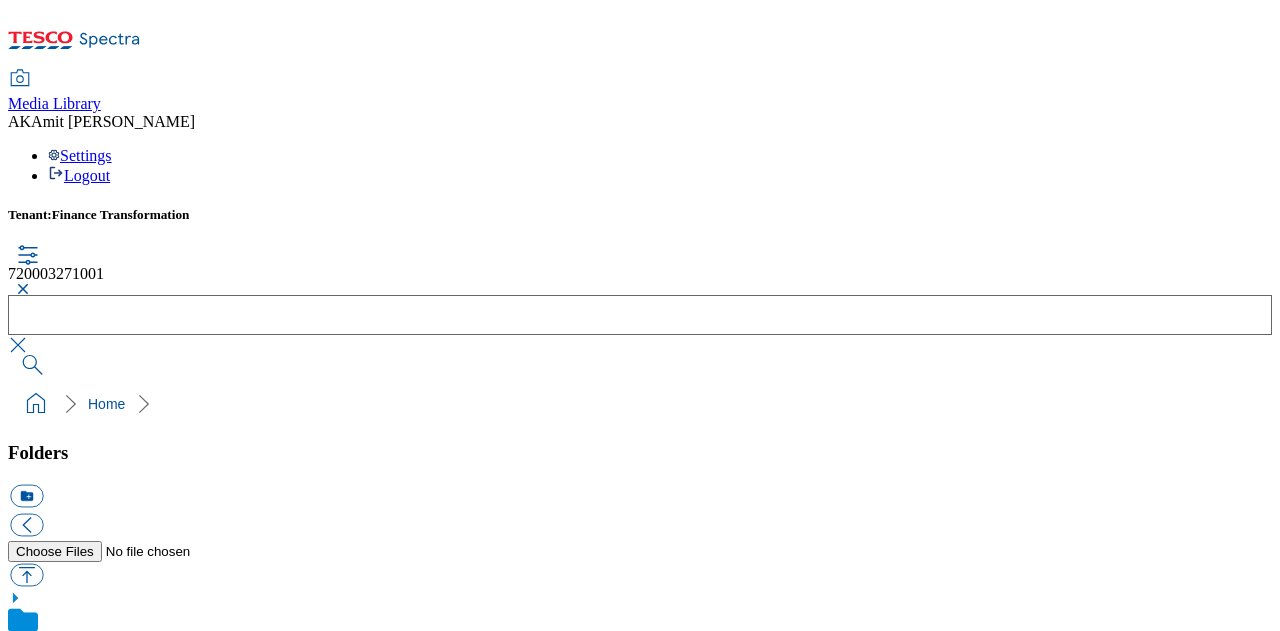 click at bounding box center (20, 289) 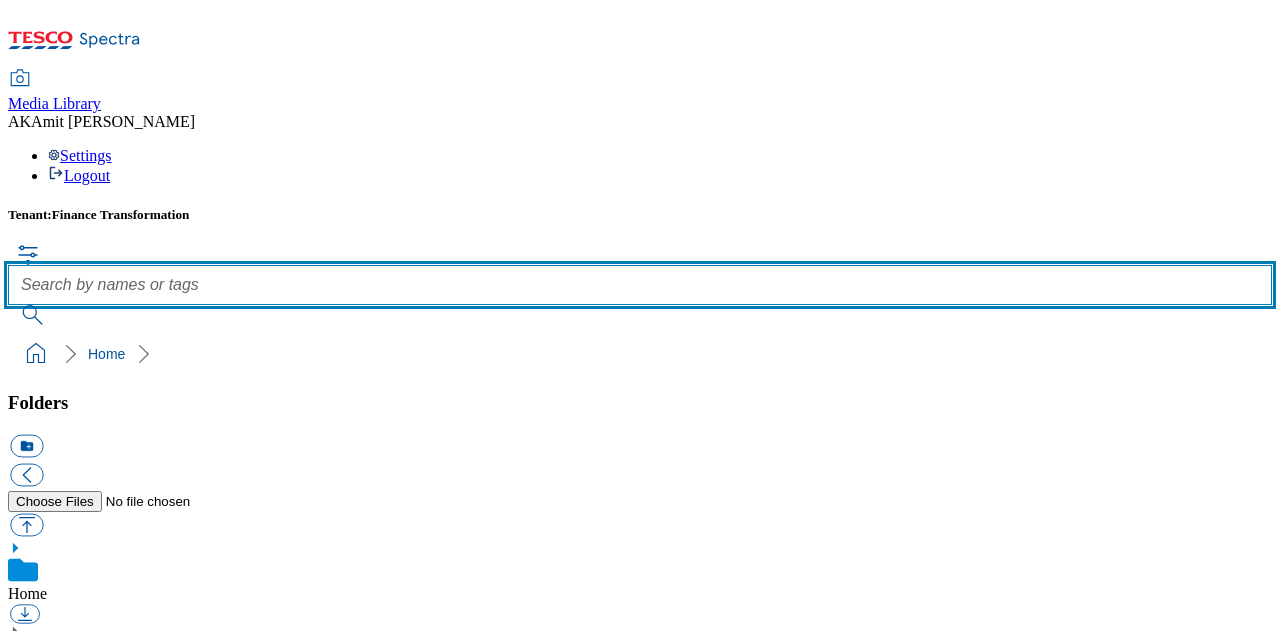 click at bounding box center (640, 285) 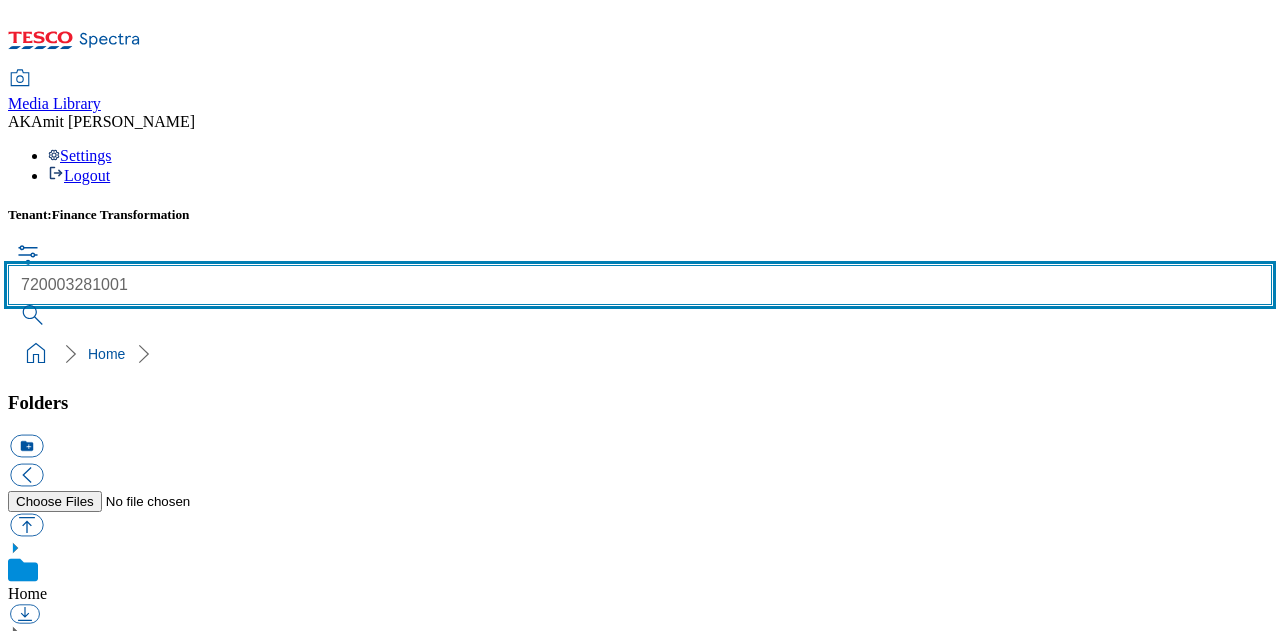 type on "720003281001" 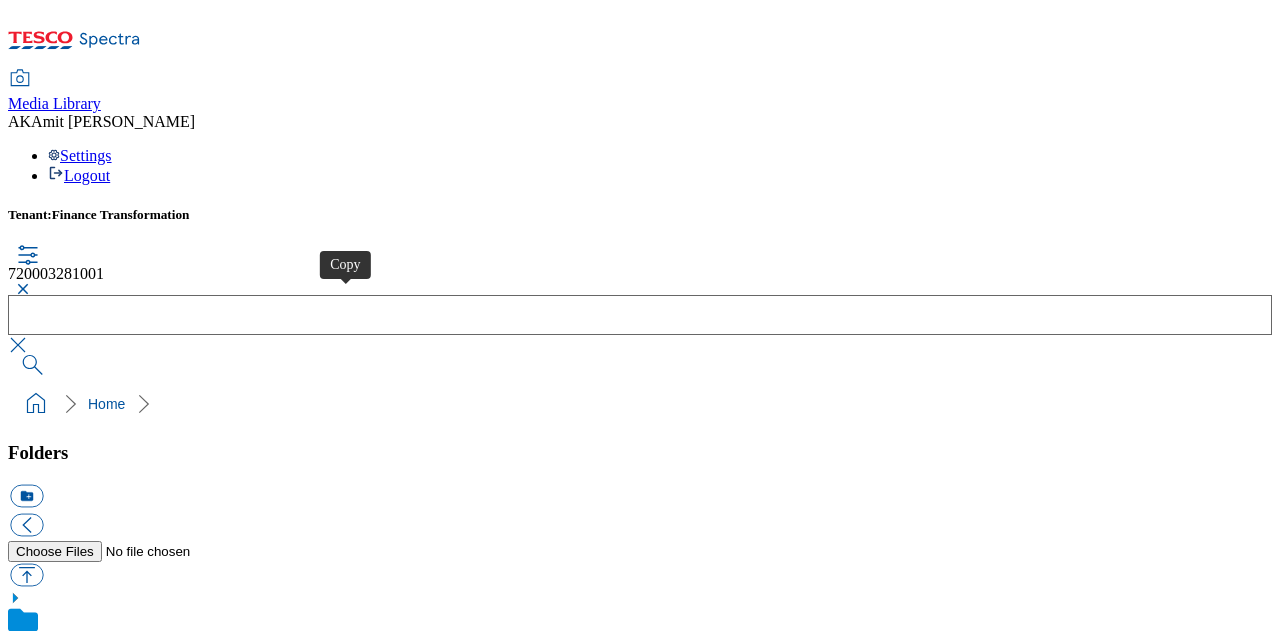 click at bounding box center (66, 3291) 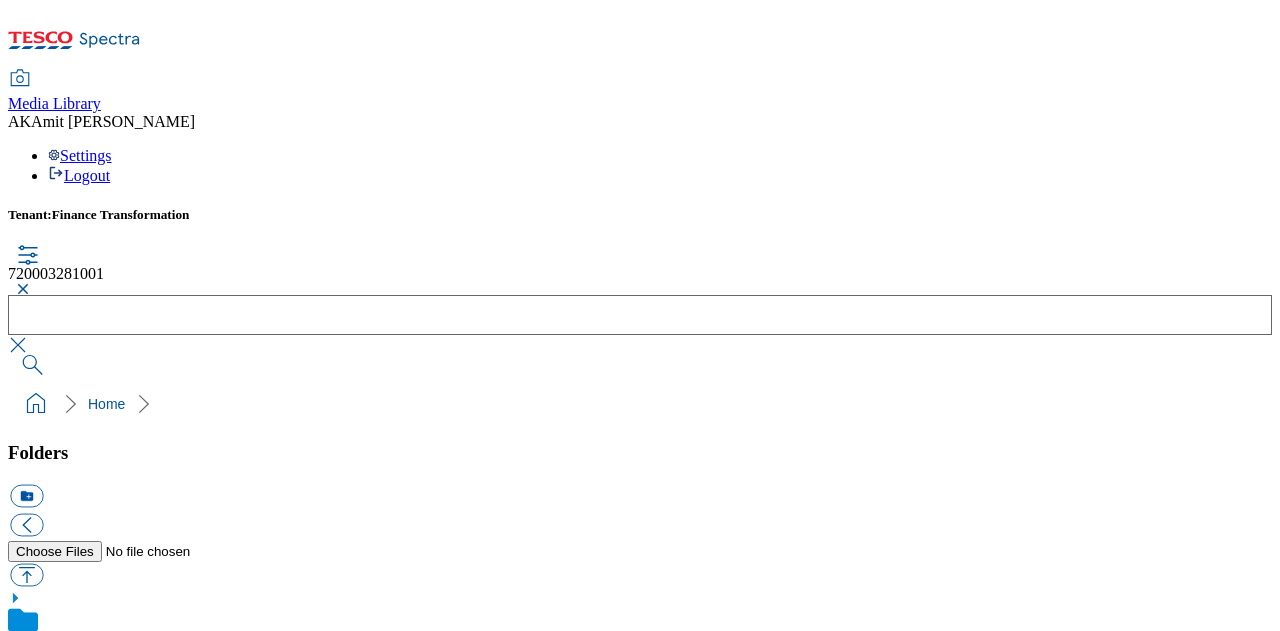 type 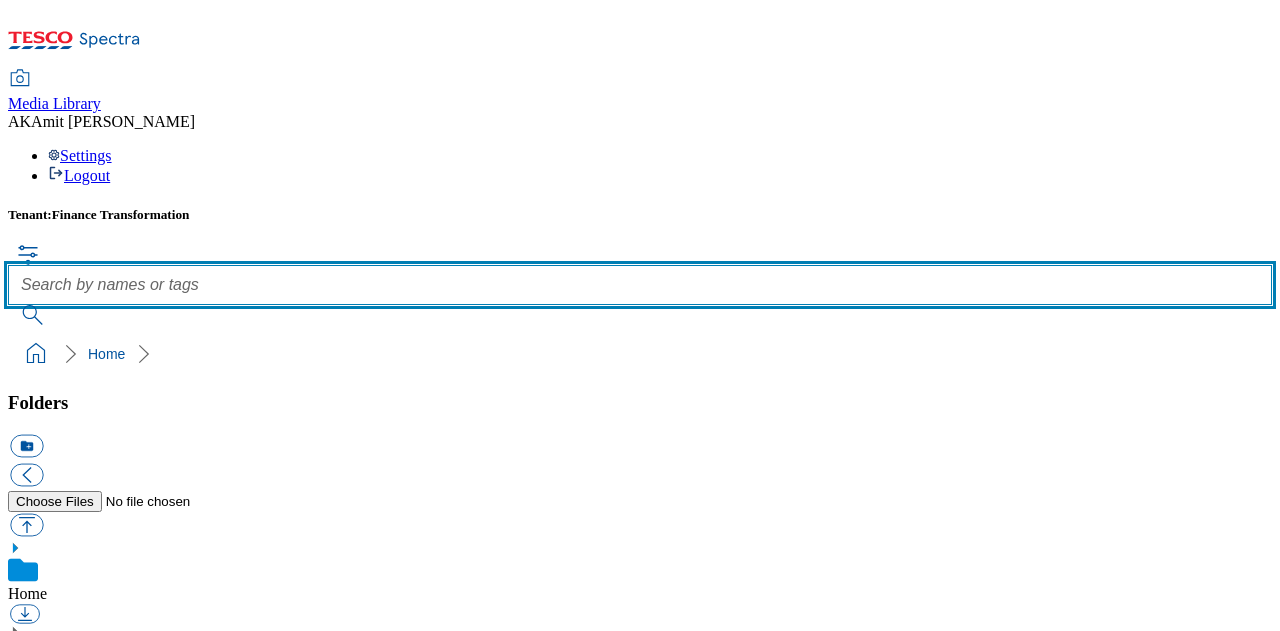 click at bounding box center (640, 285) 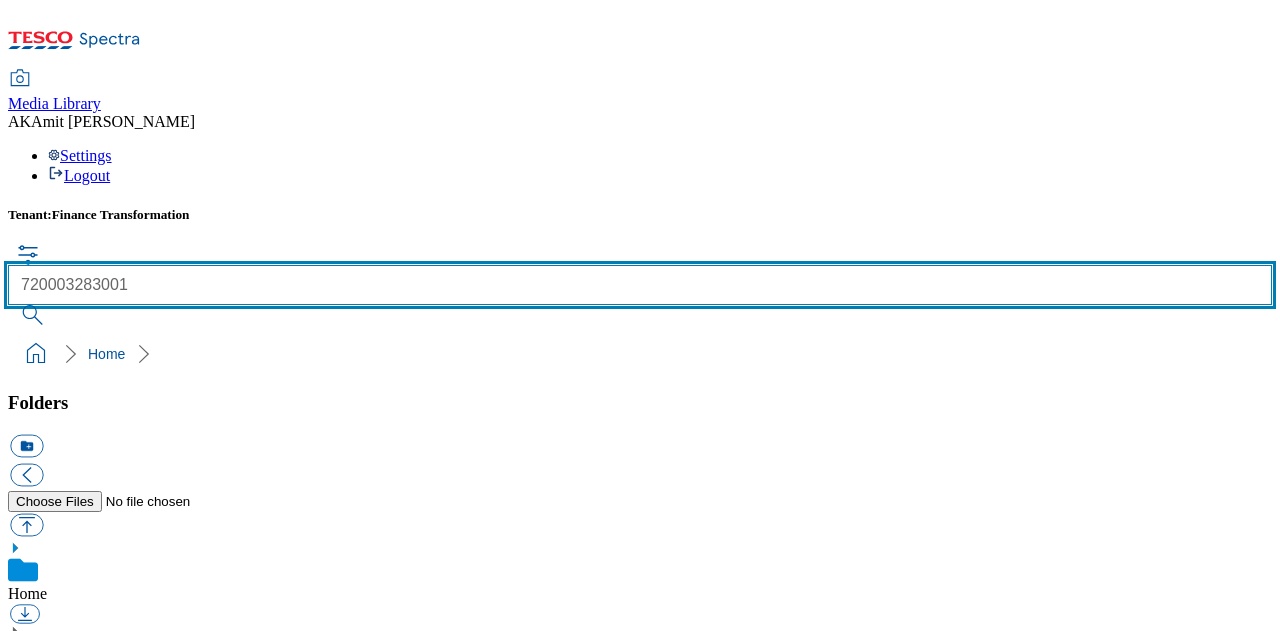 type on "720003283001" 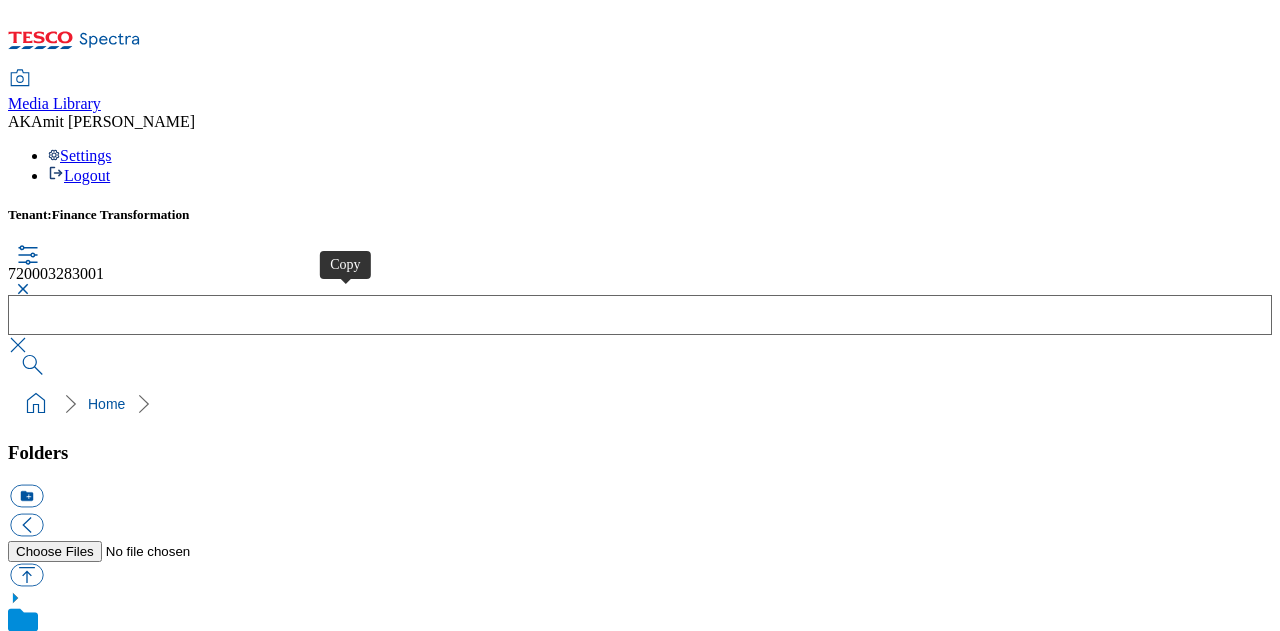 click at bounding box center [66, 3291] 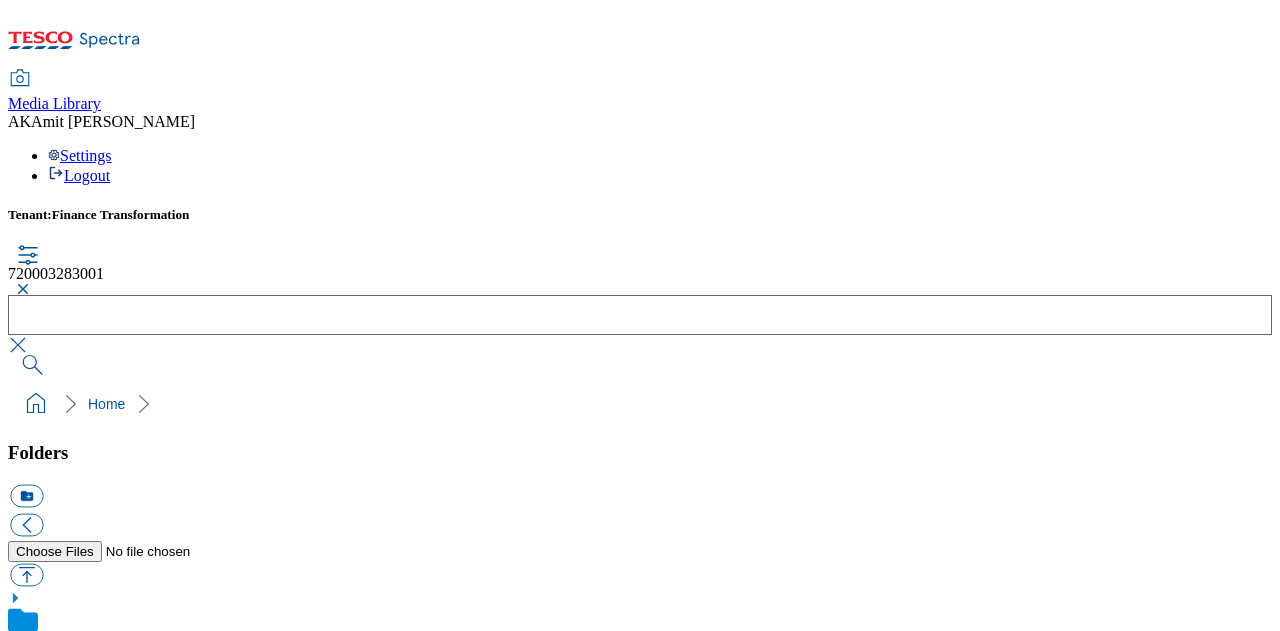 click at bounding box center (20, 289) 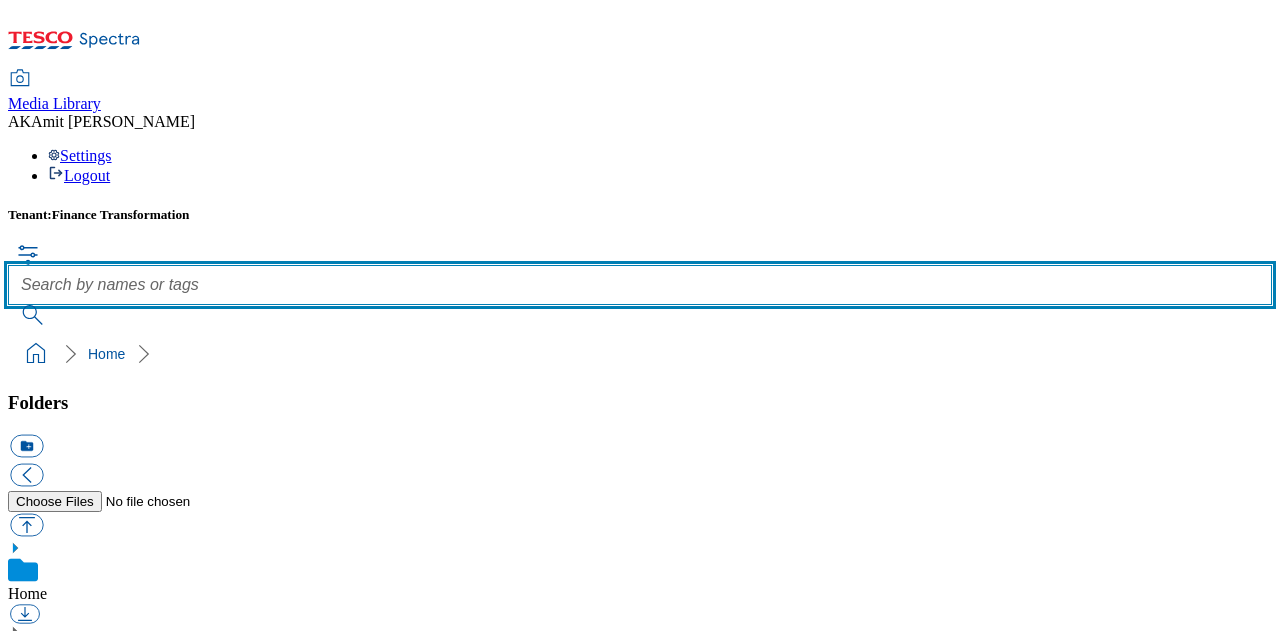 click at bounding box center (640, 285) 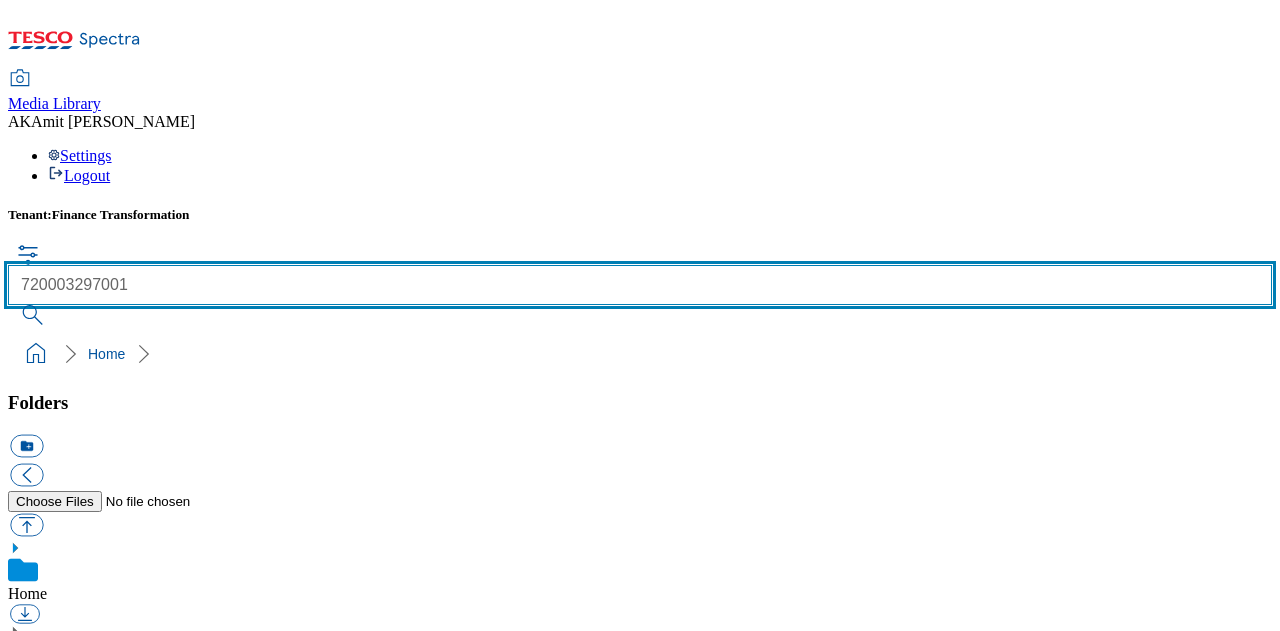 type on "720003297001" 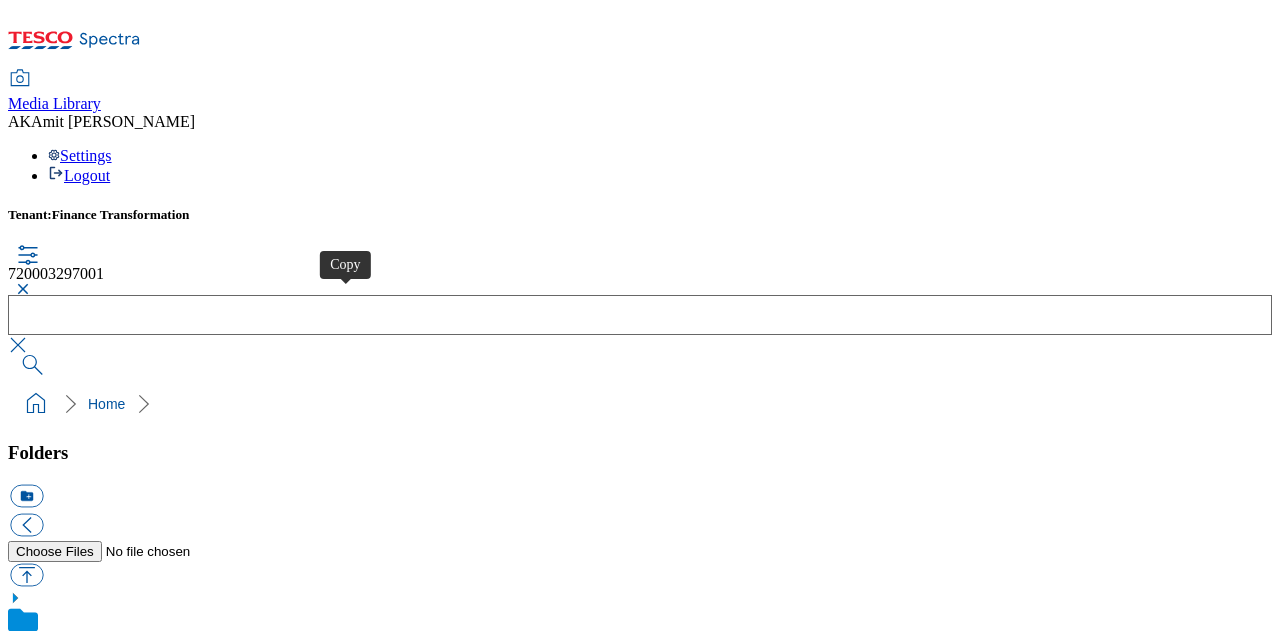 click at bounding box center (66, 3291) 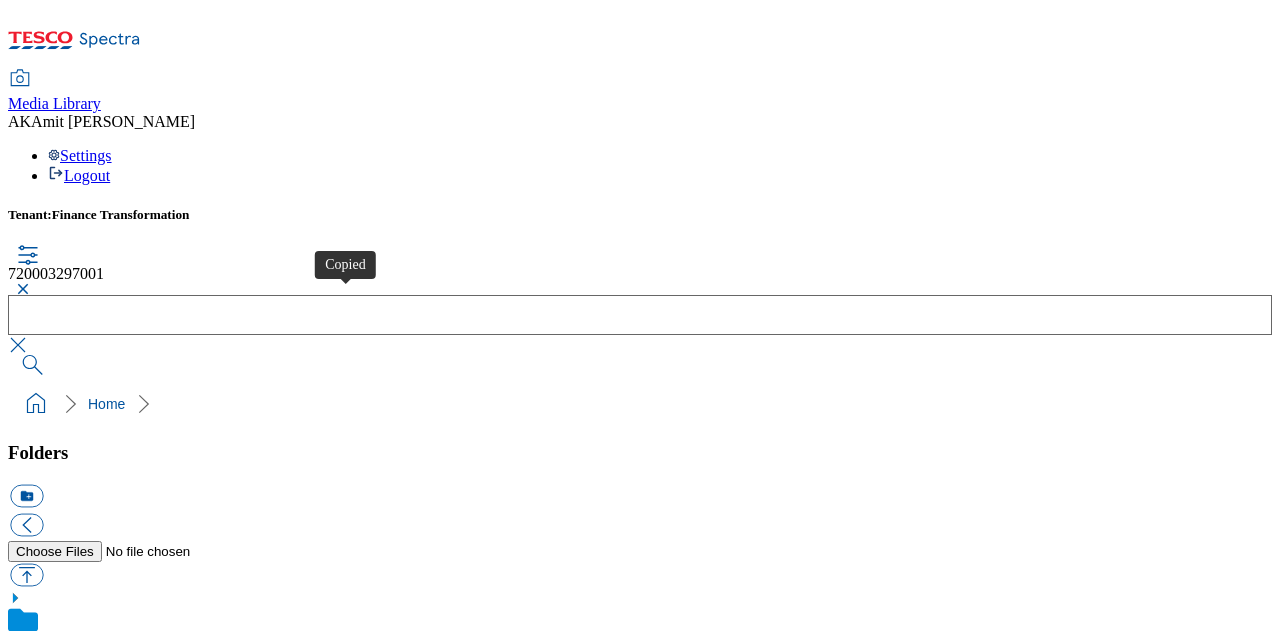 type 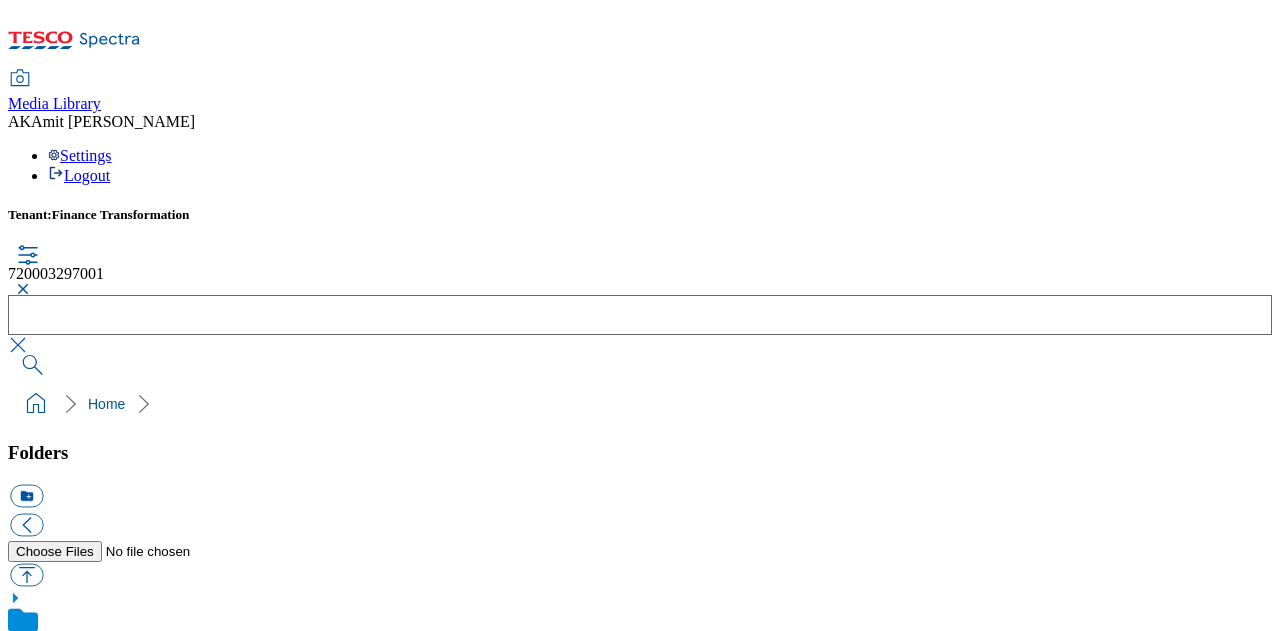 click at bounding box center [20, 289] 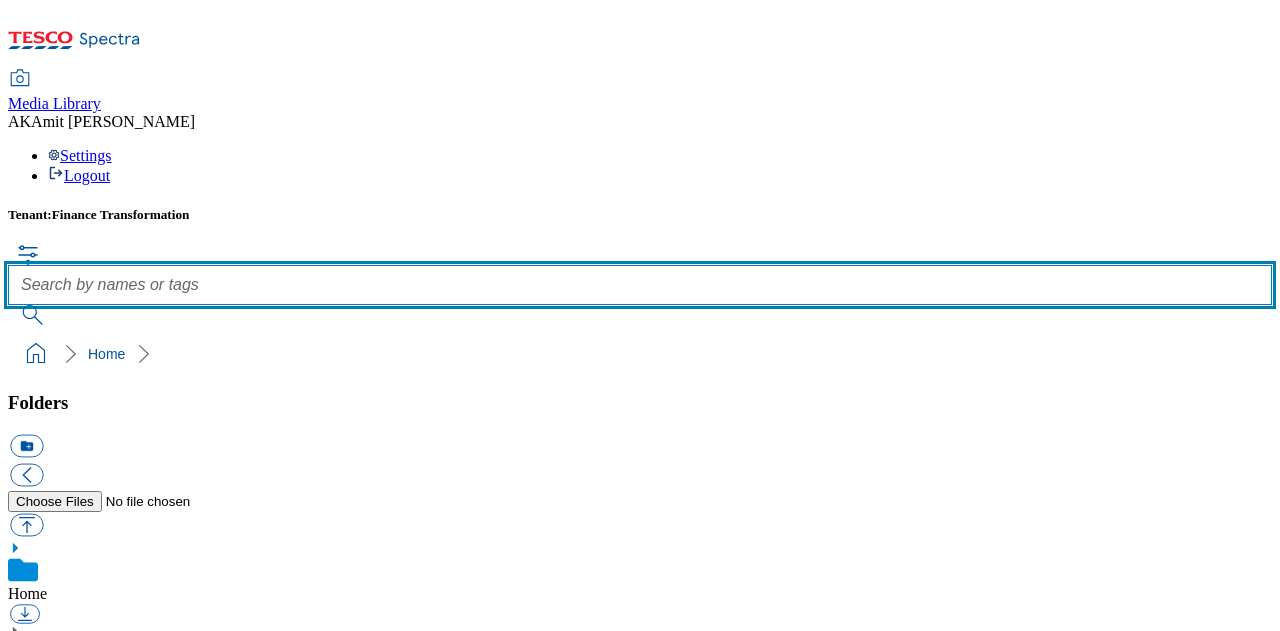 click at bounding box center (640, 285) 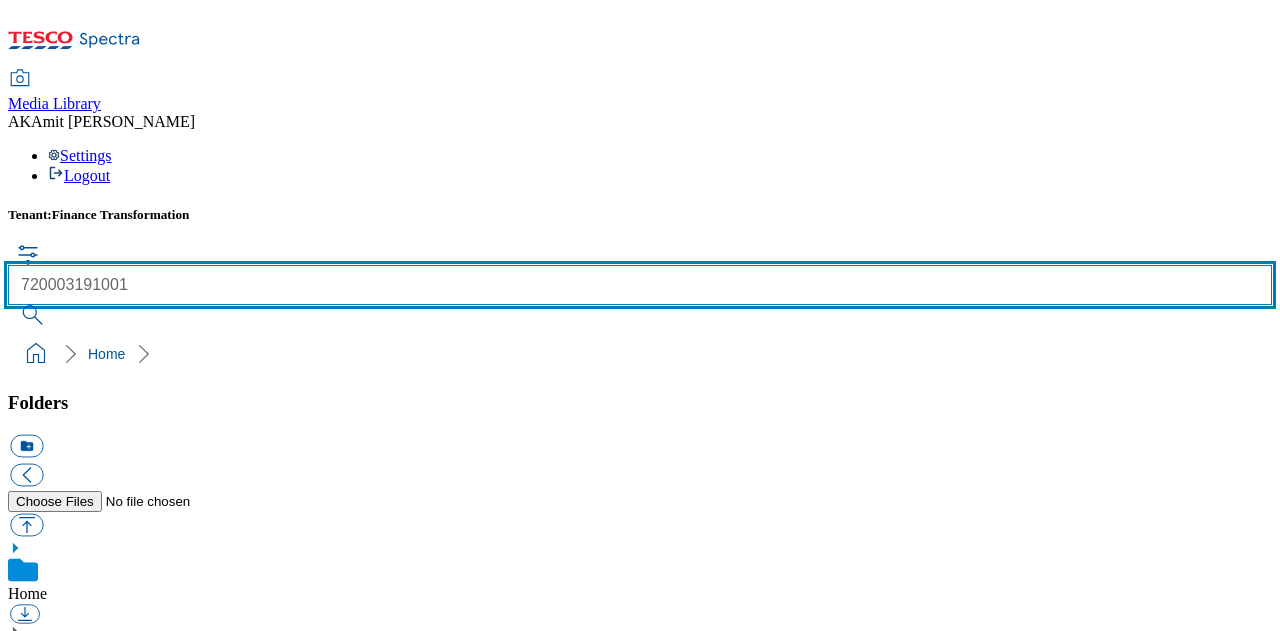 type on "720003191001" 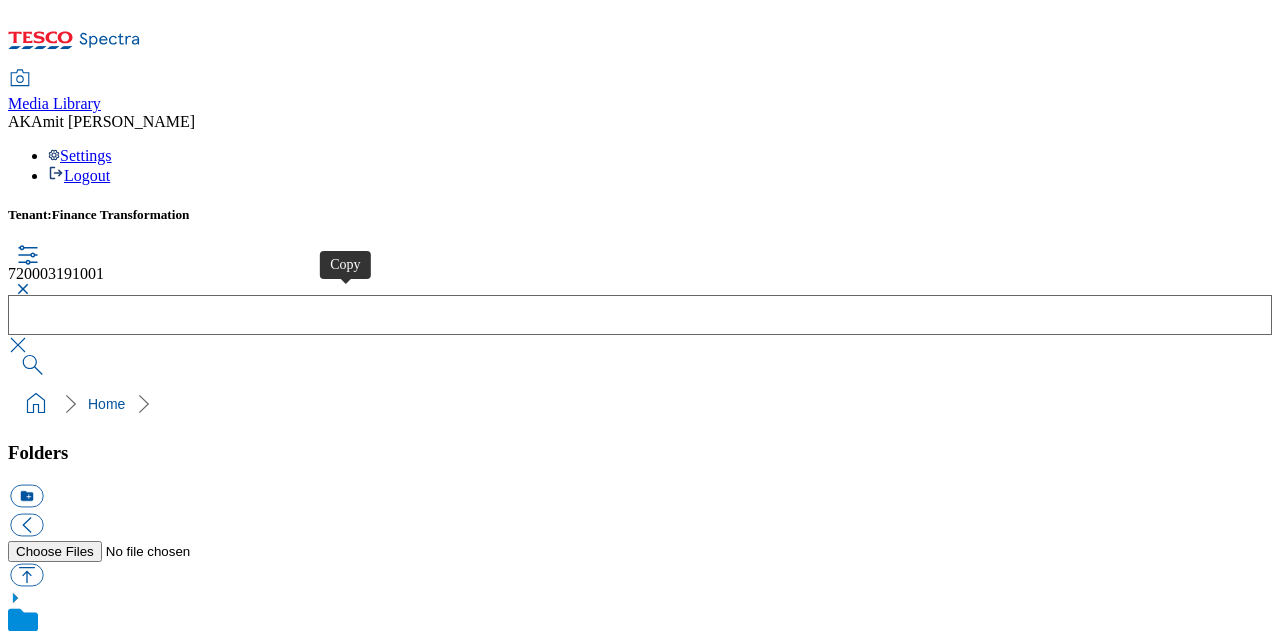 click at bounding box center [66, 3291] 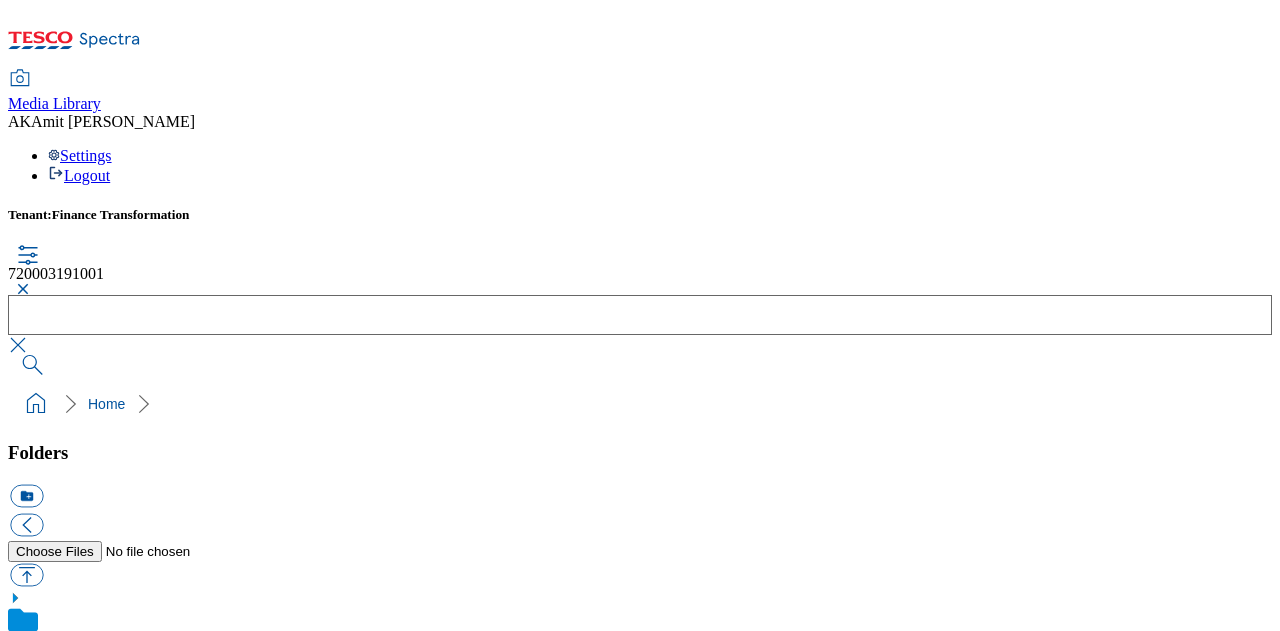 type 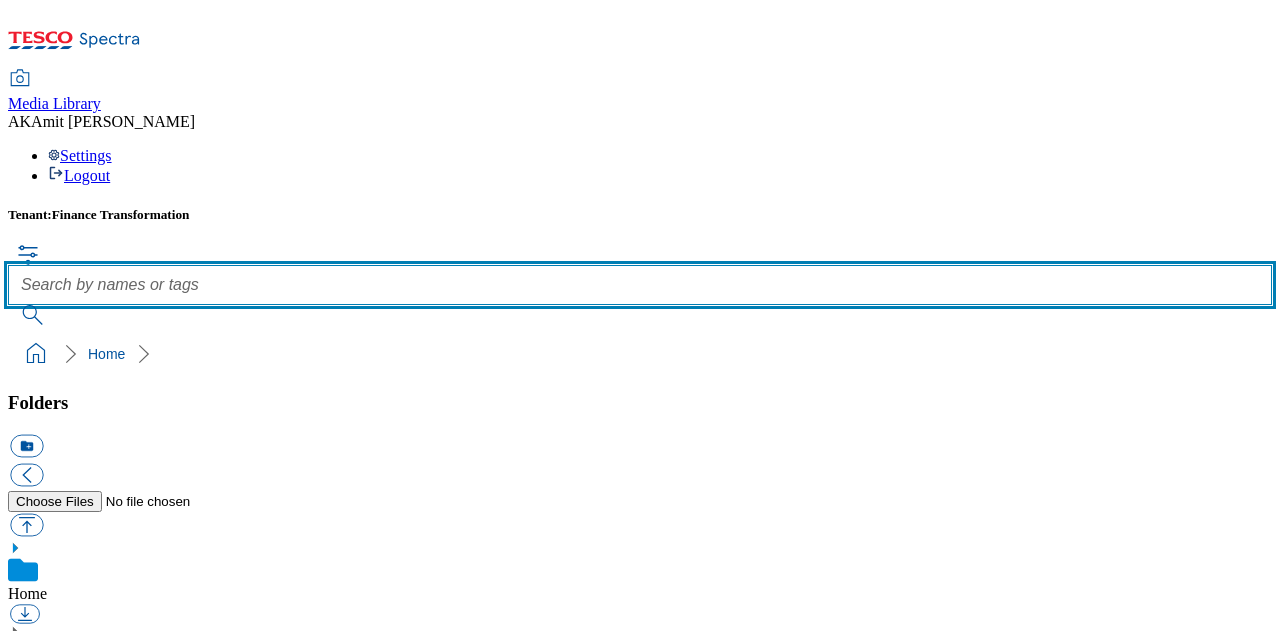 click at bounding box center (640, 285) 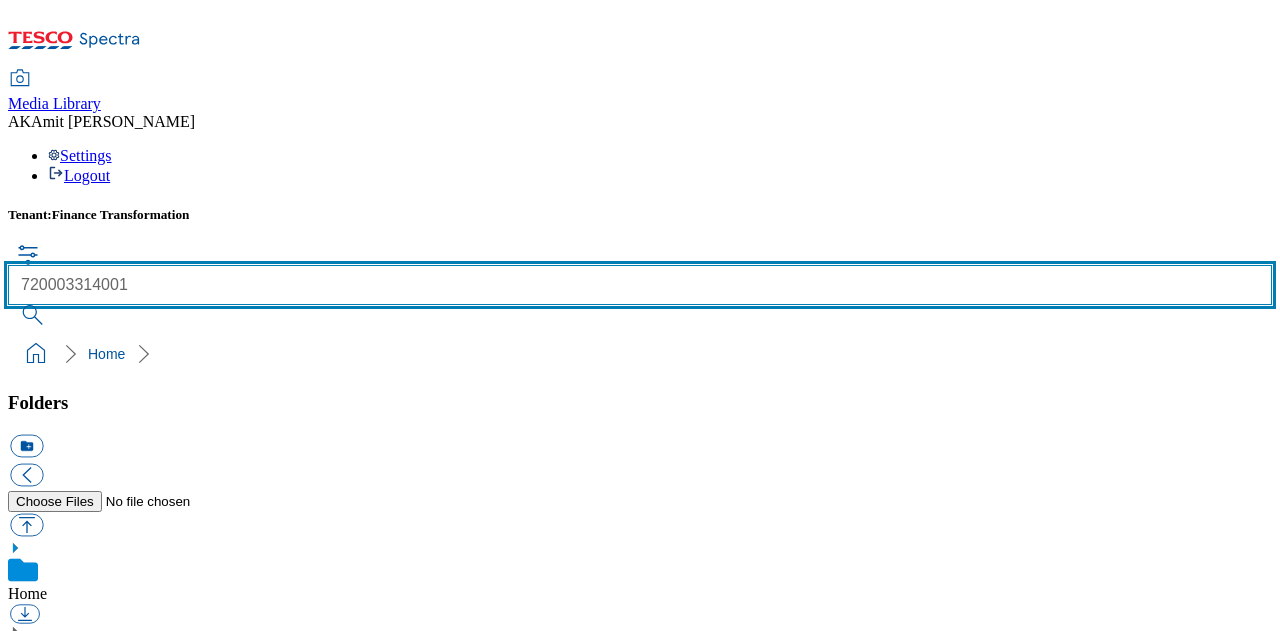 type on "720003314001" 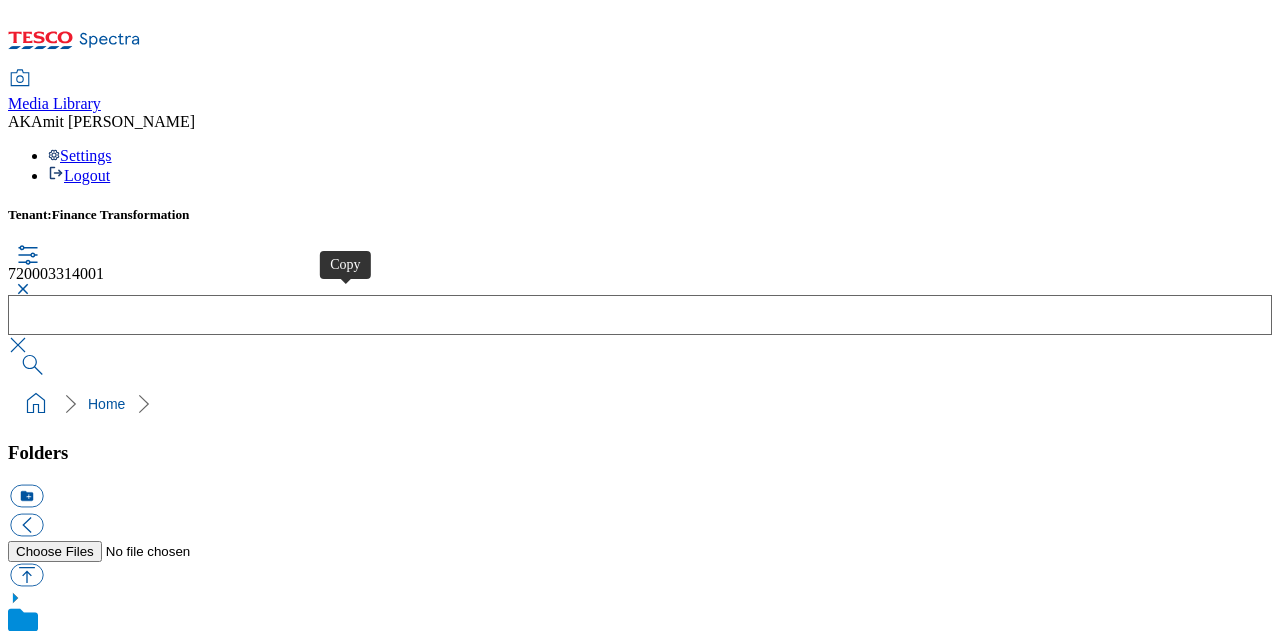 click at bounding box center [66, 3291] 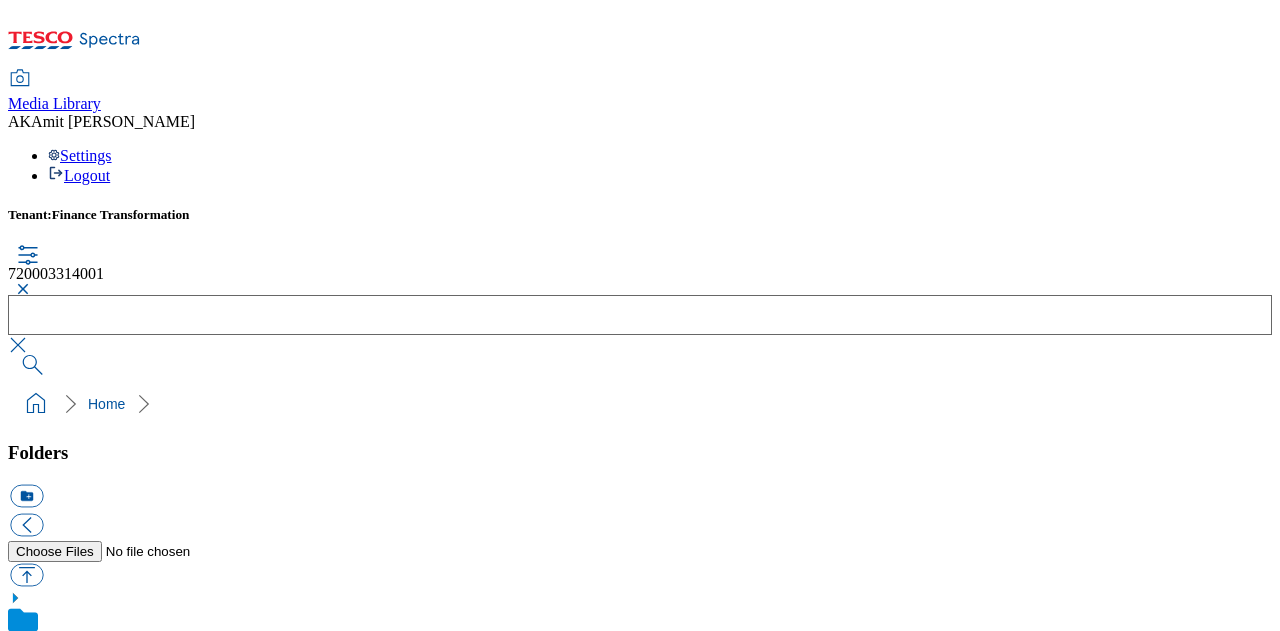 click at bounding box center (20, 289) 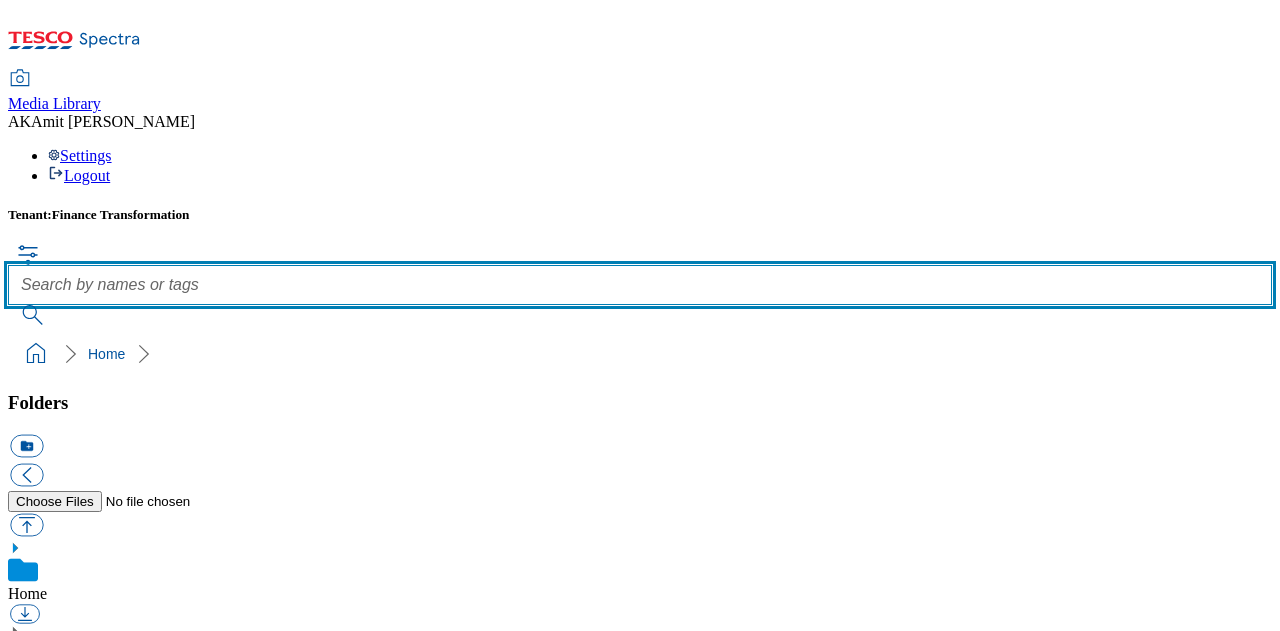 click at bounding box center (640, 285) 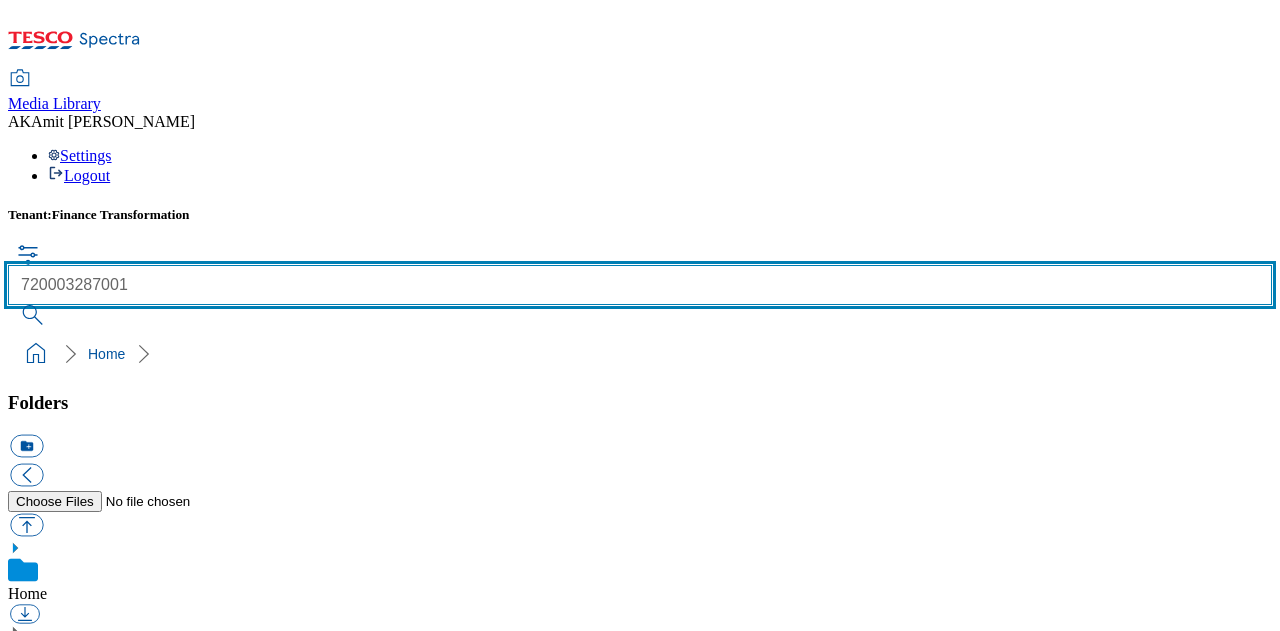 type on "720003287001" 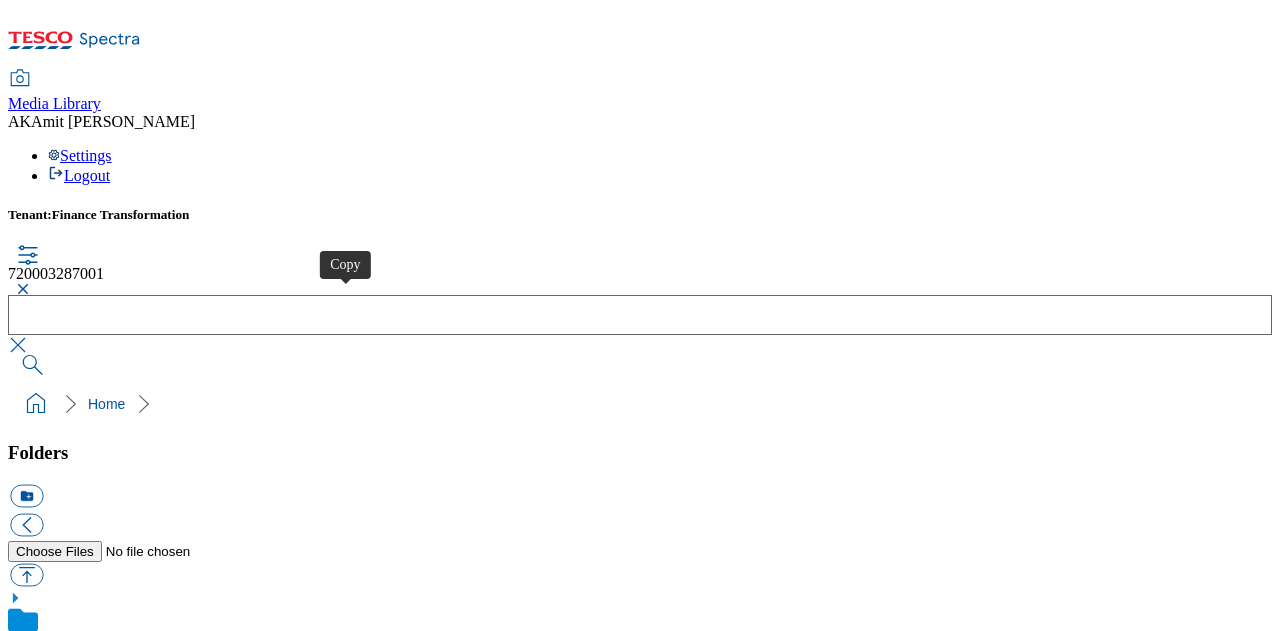 click at bounding box center [66, 3291] 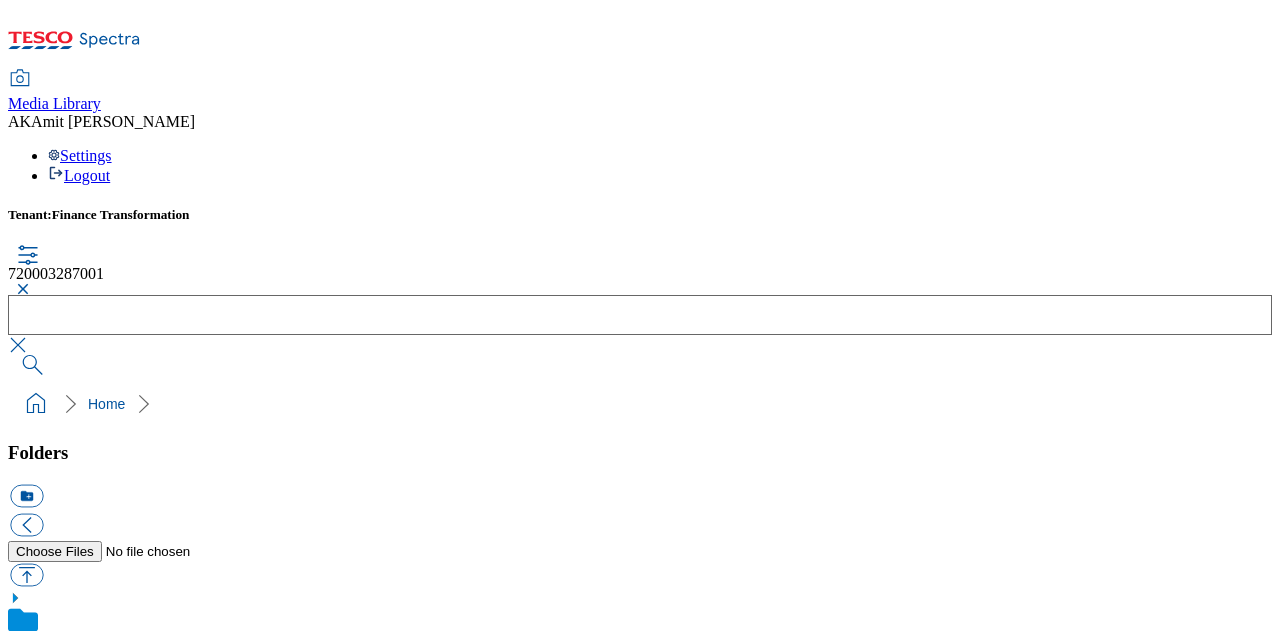 type 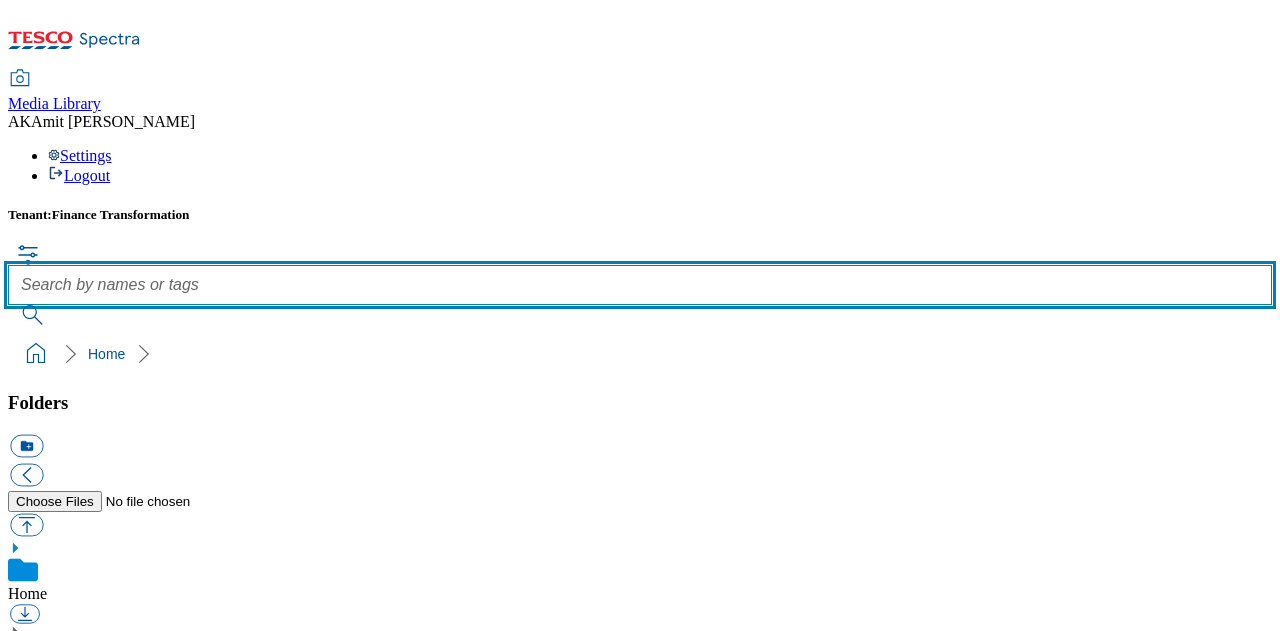 click at bounding box center (640, 285) 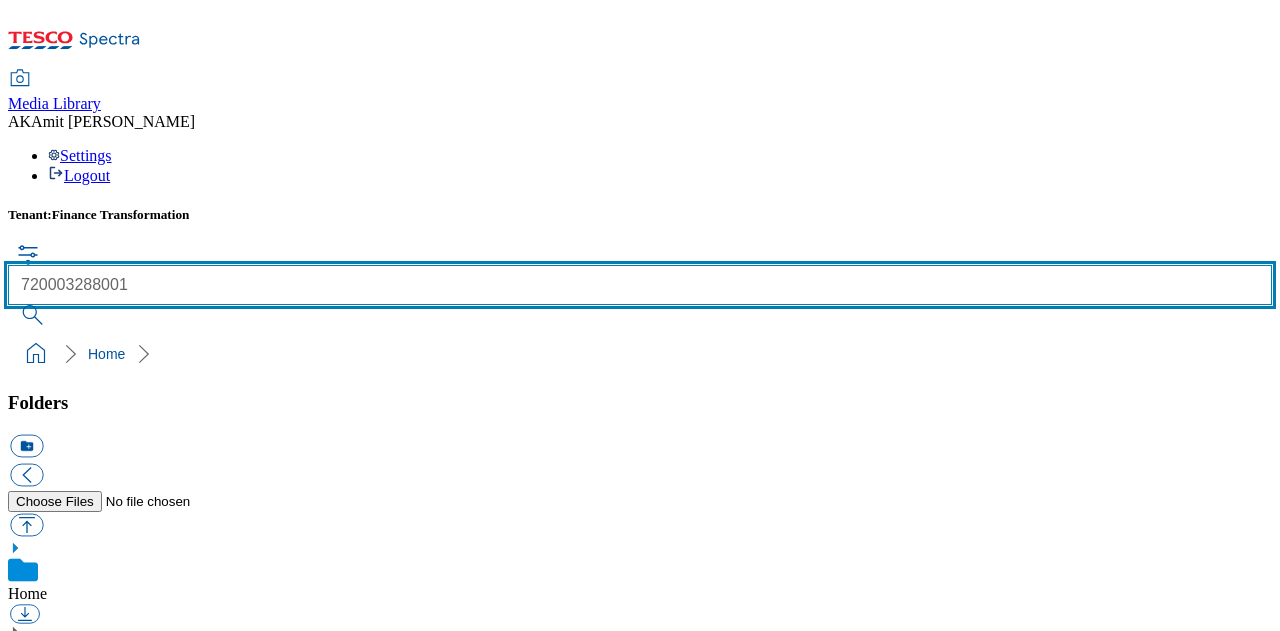 type on "720003288001" 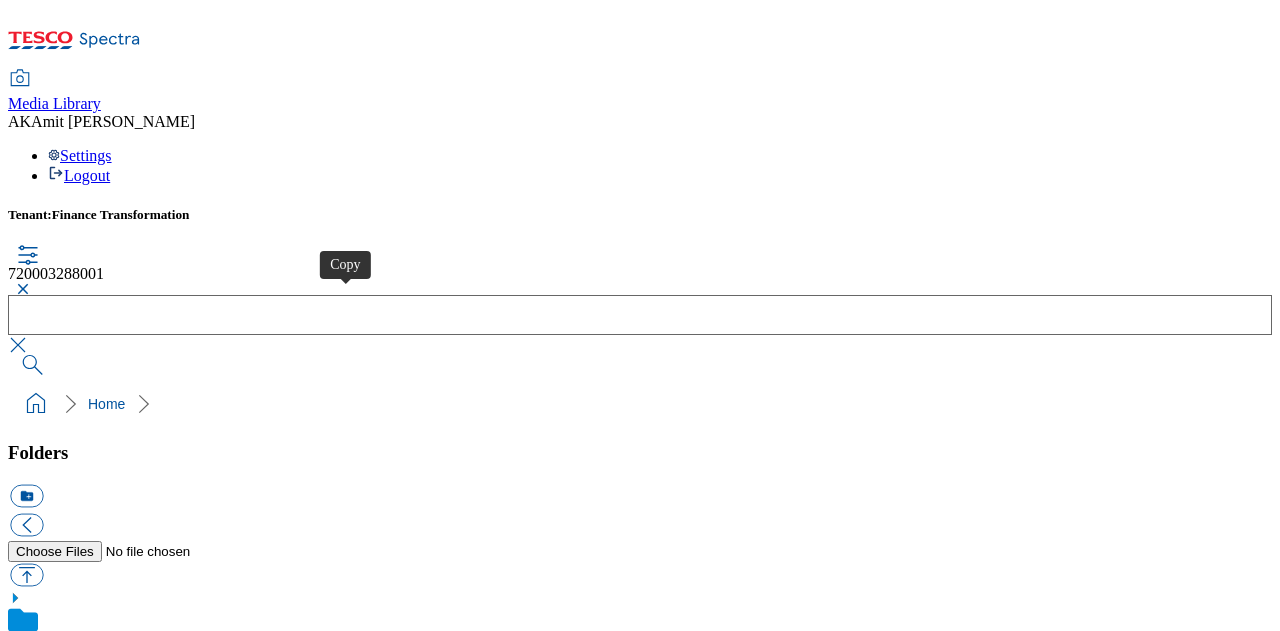 click at bounding box center (66, 3291) 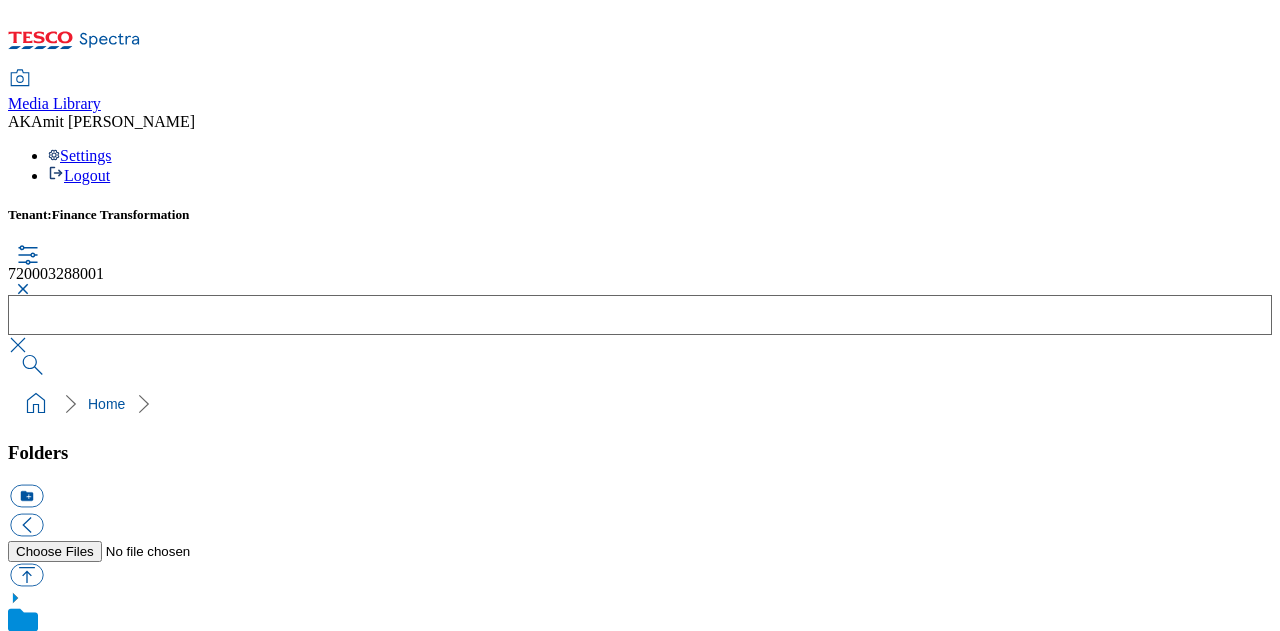 type 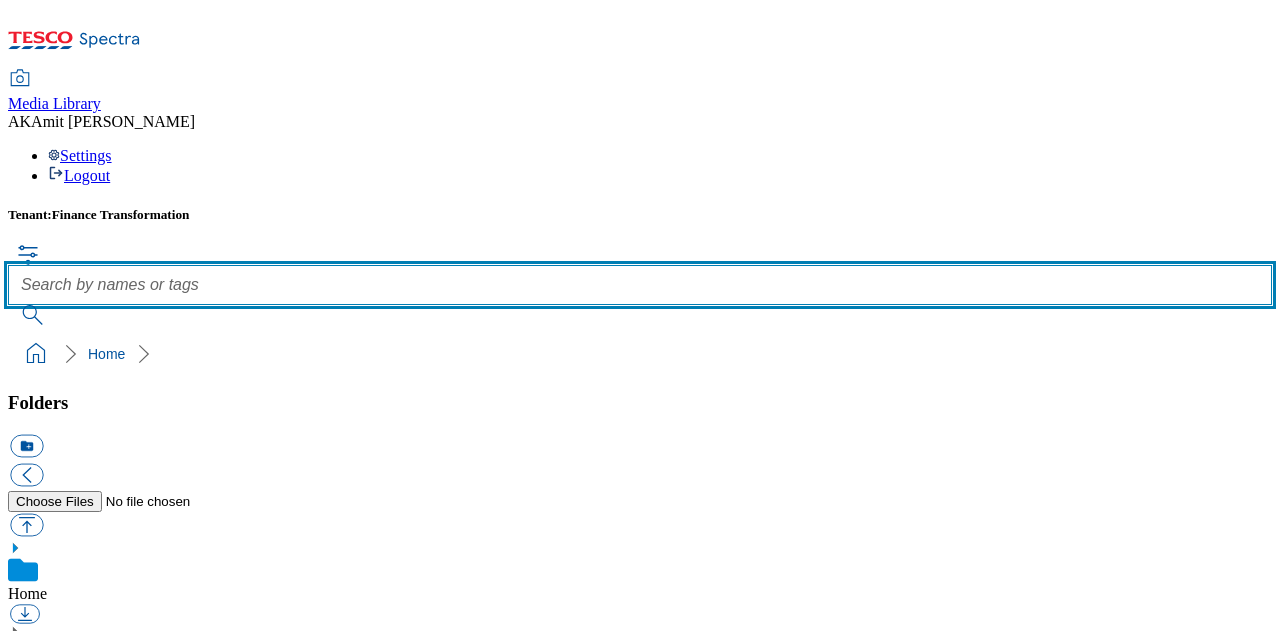 click at bounding box center (640, 285) 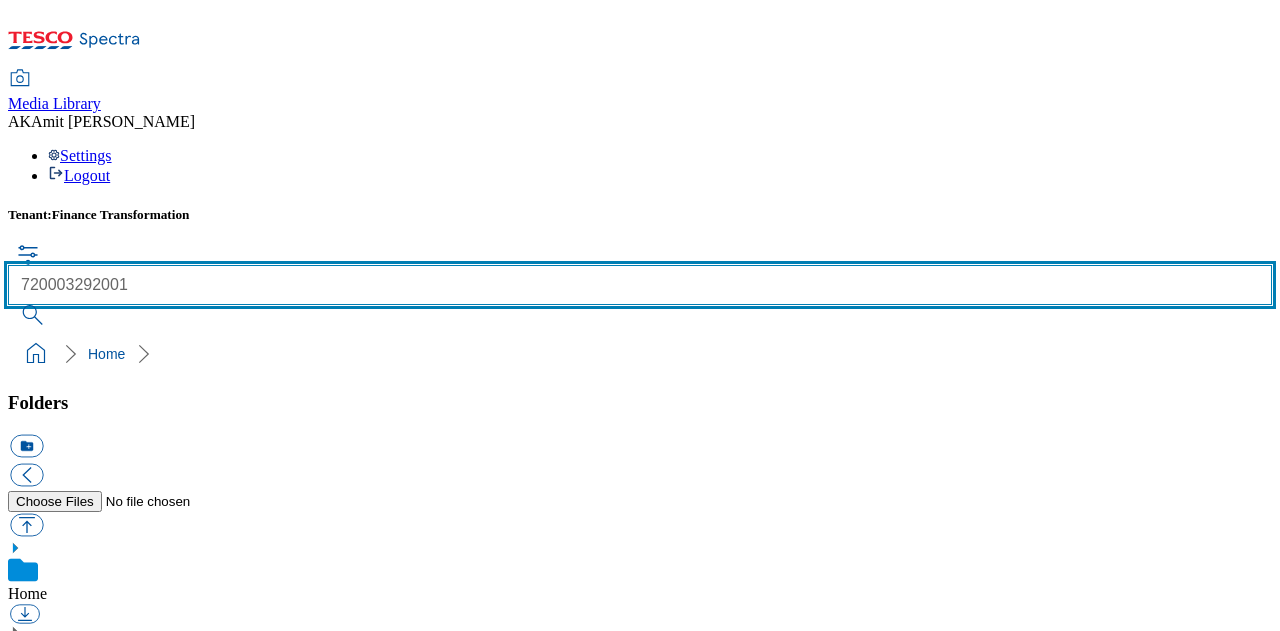 type on "720003292001" 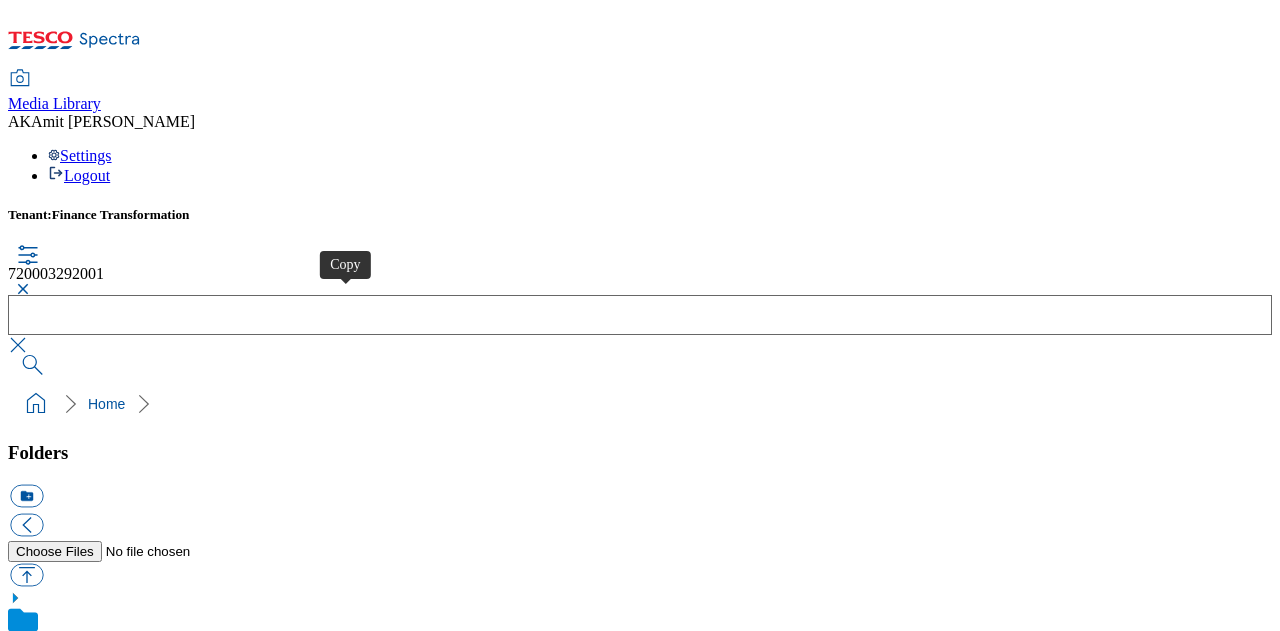 click at bounding box center (66, 3291) 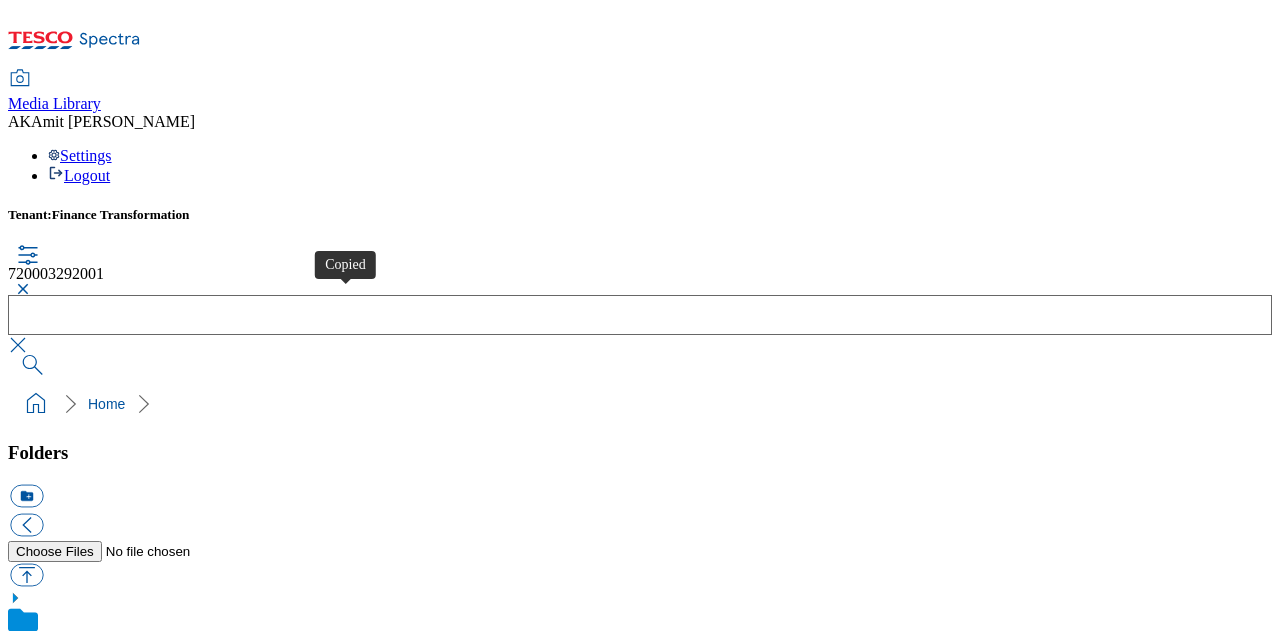 type 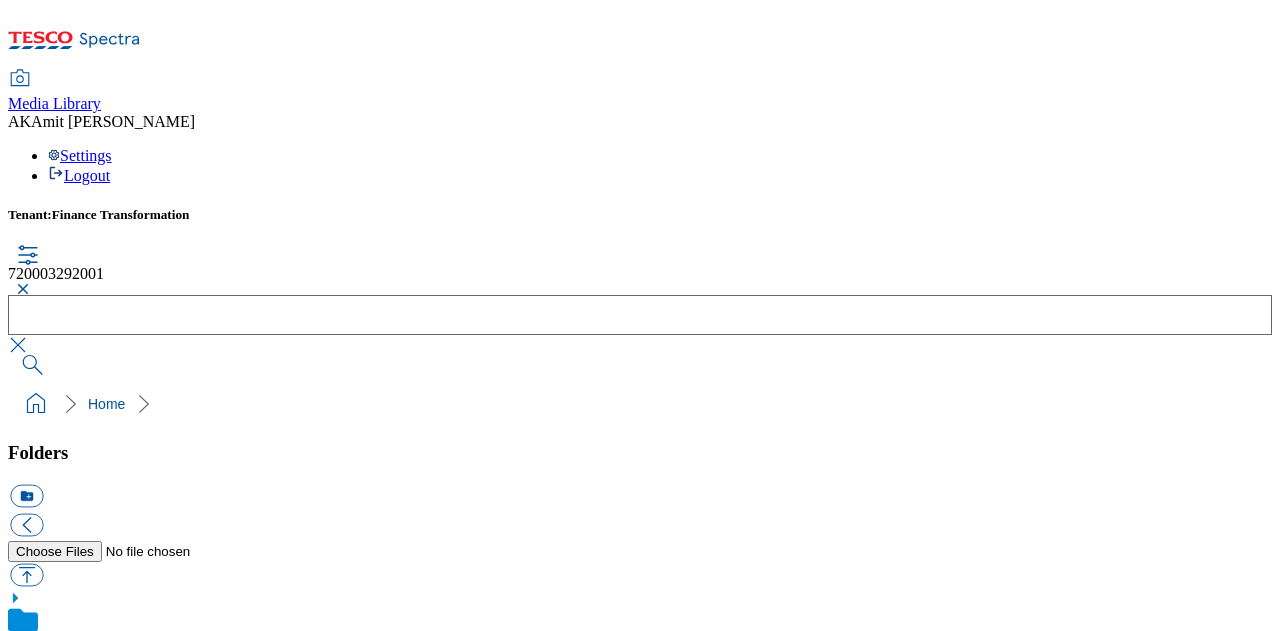 click at bounding box center [20, 289] 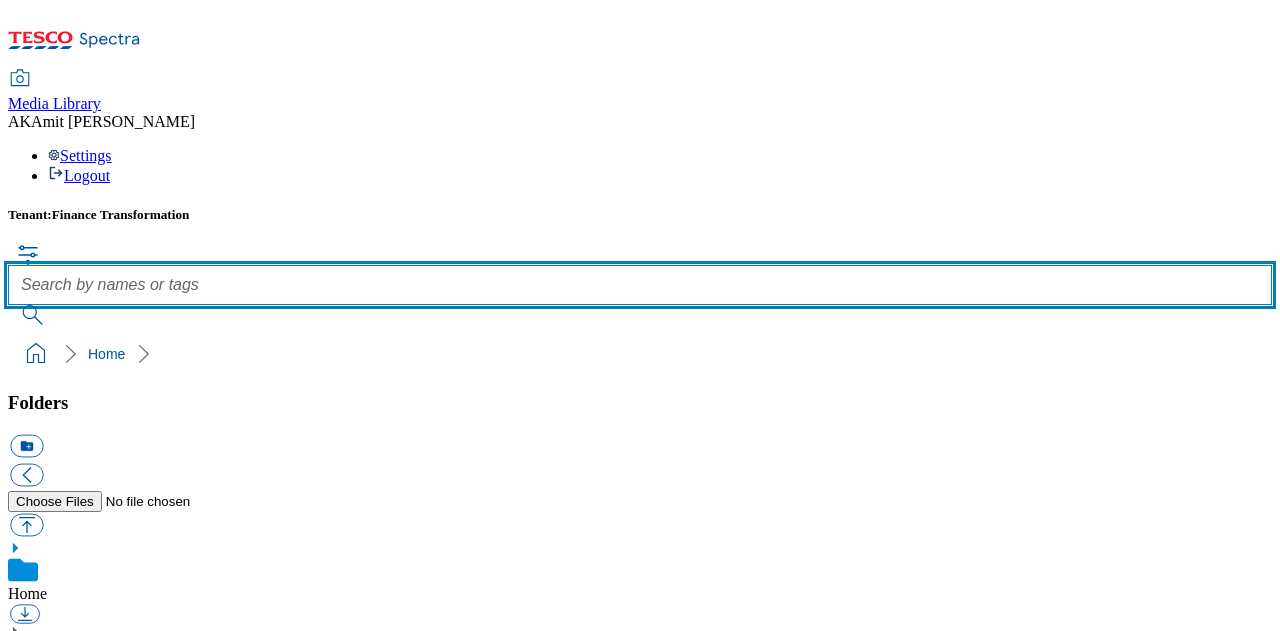 click at bounding box center (640, 285) 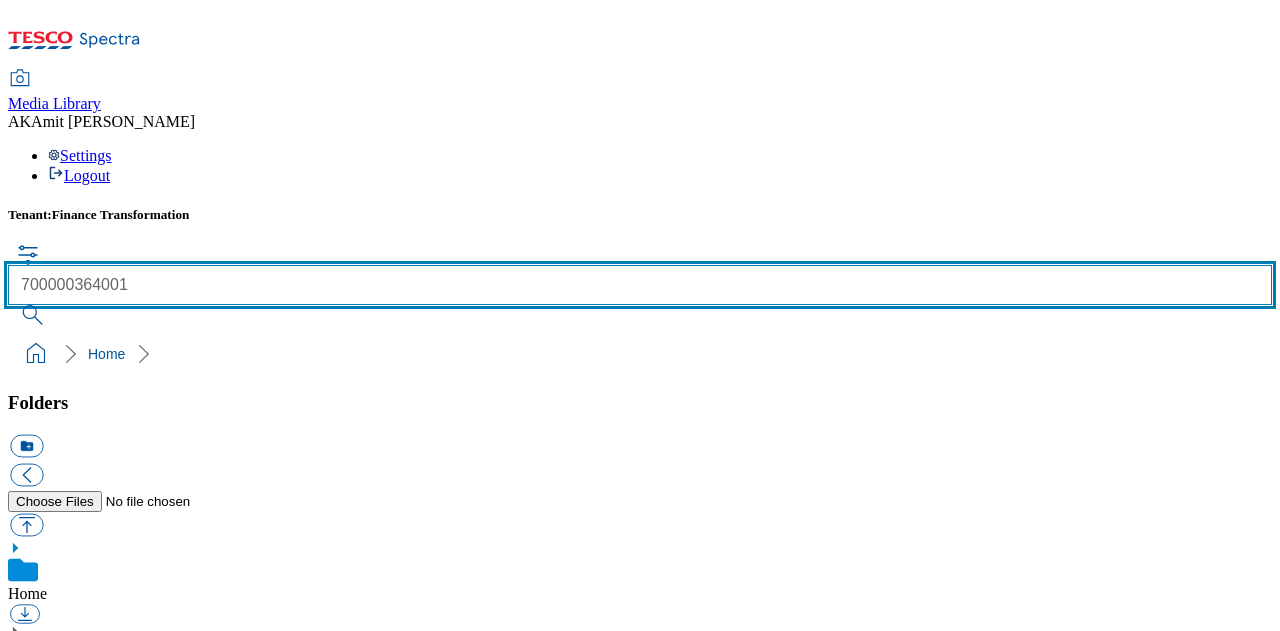 type on "700000364001" 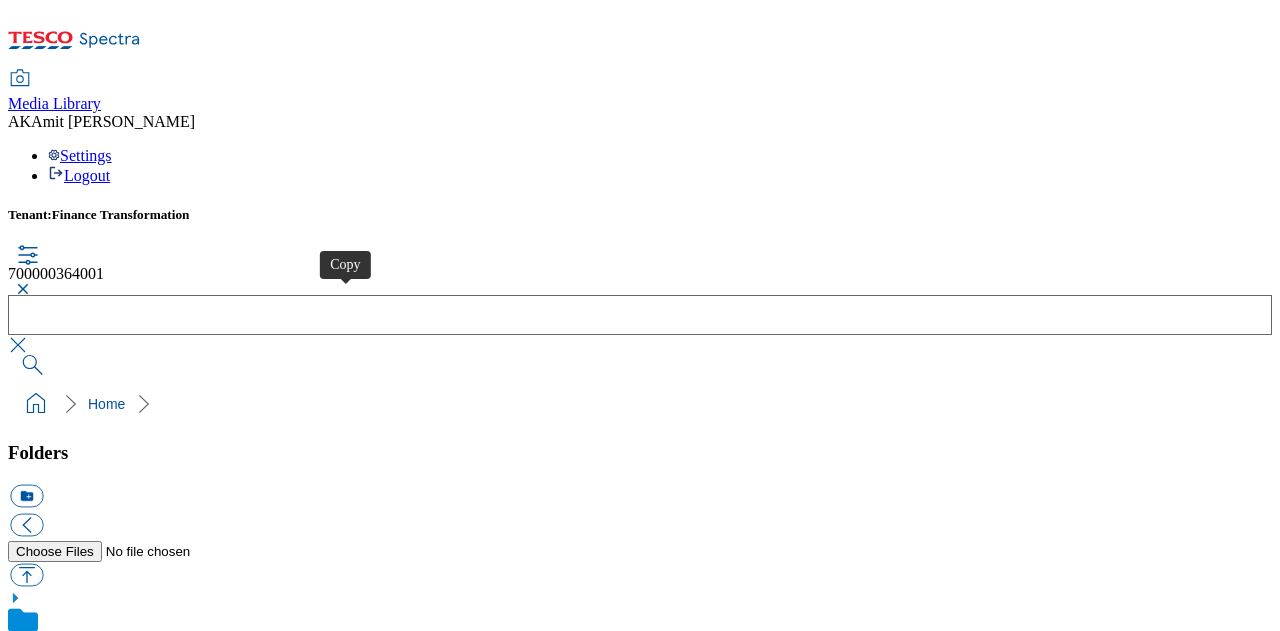 click at bounding box center (66, 3291) 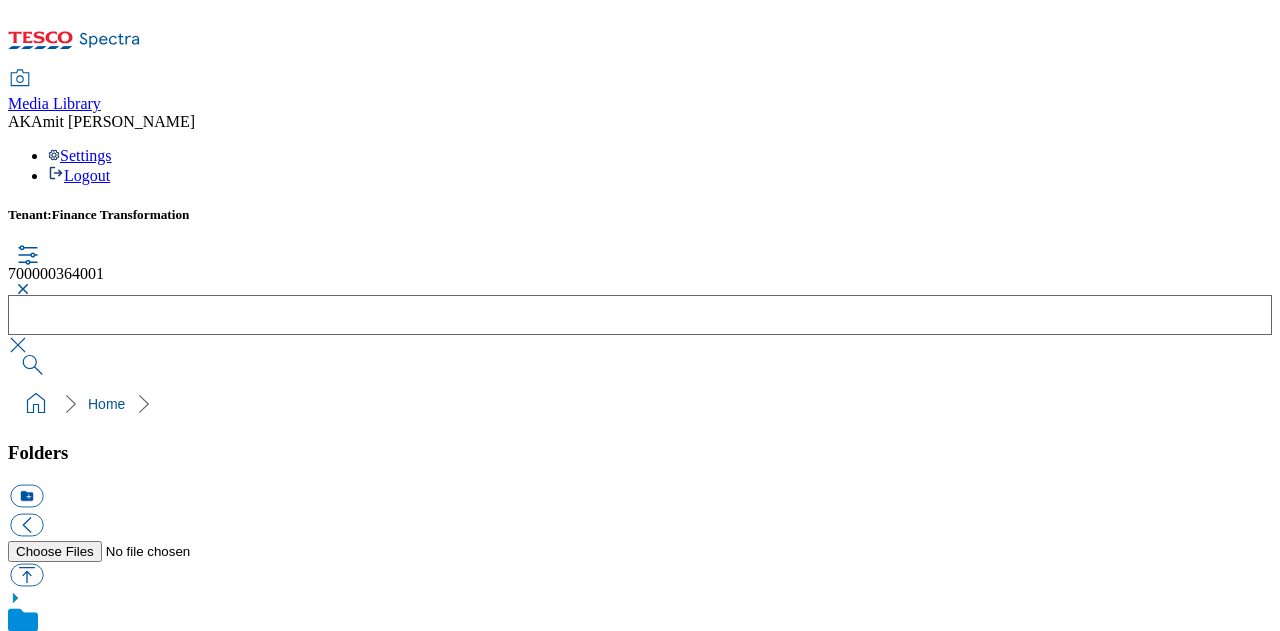 type 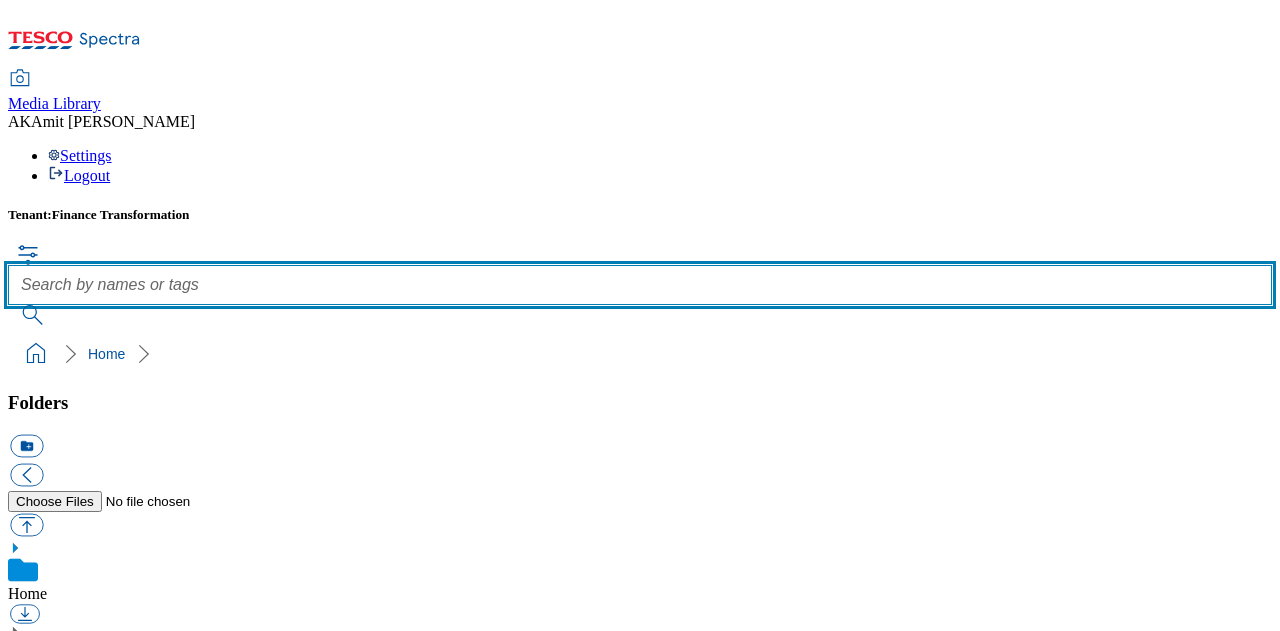 click at bounding box center (640, 285) 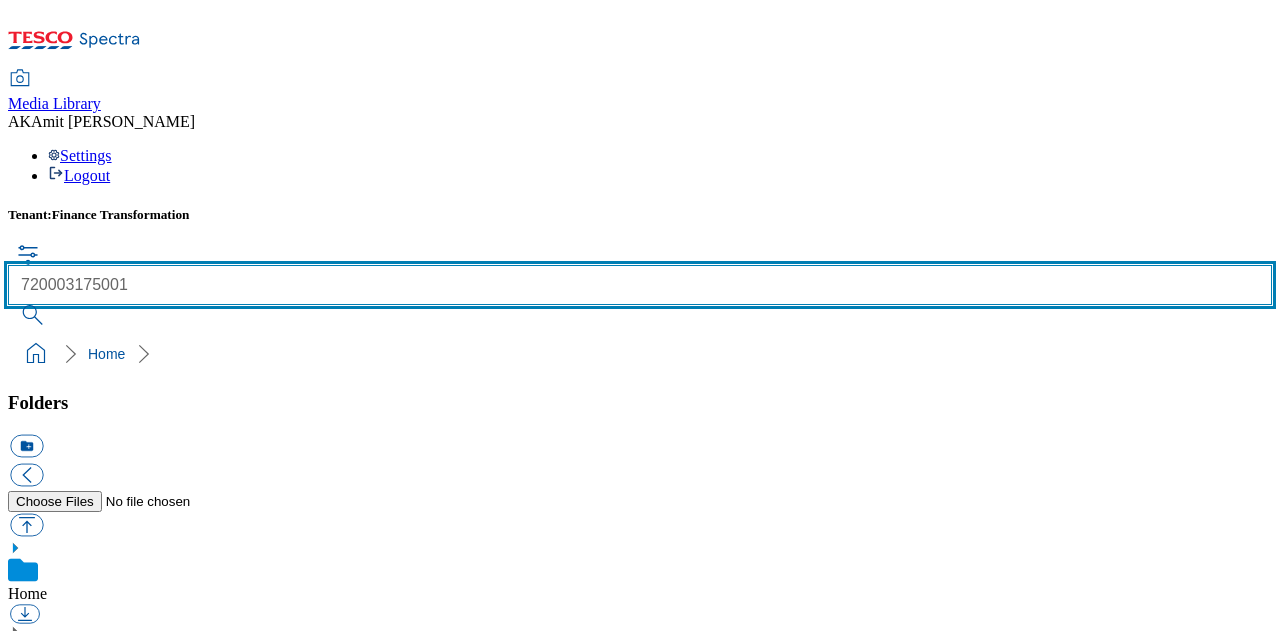 type on "720003175001" 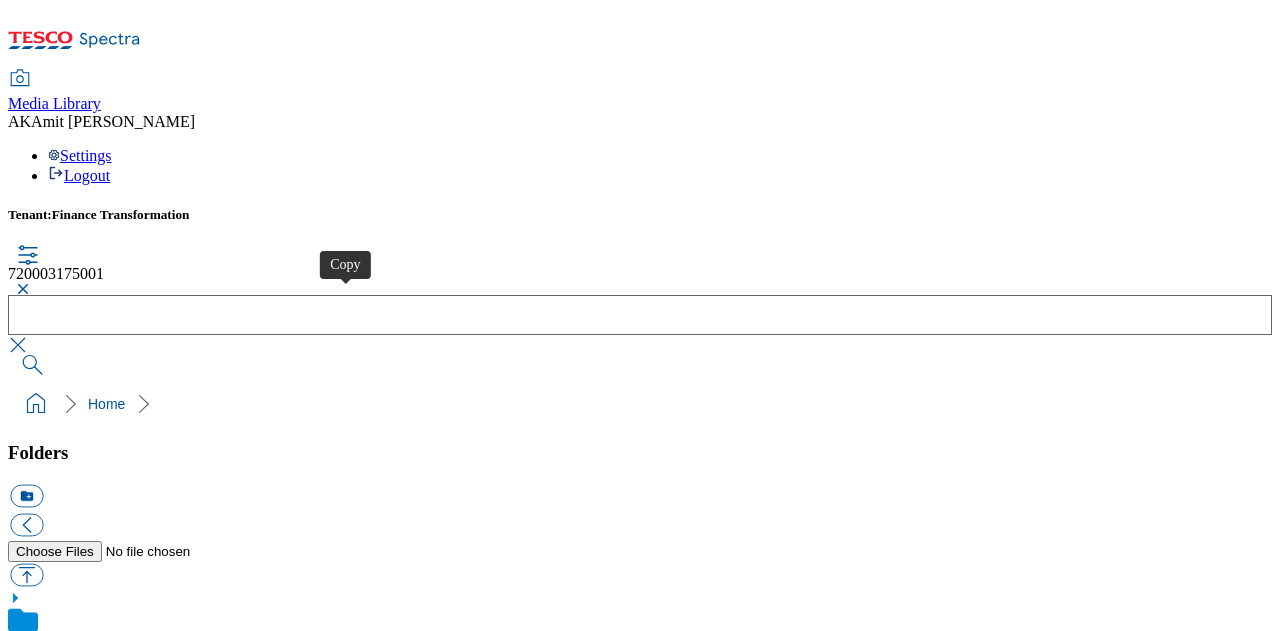 click at bounding box center [66, 3291] 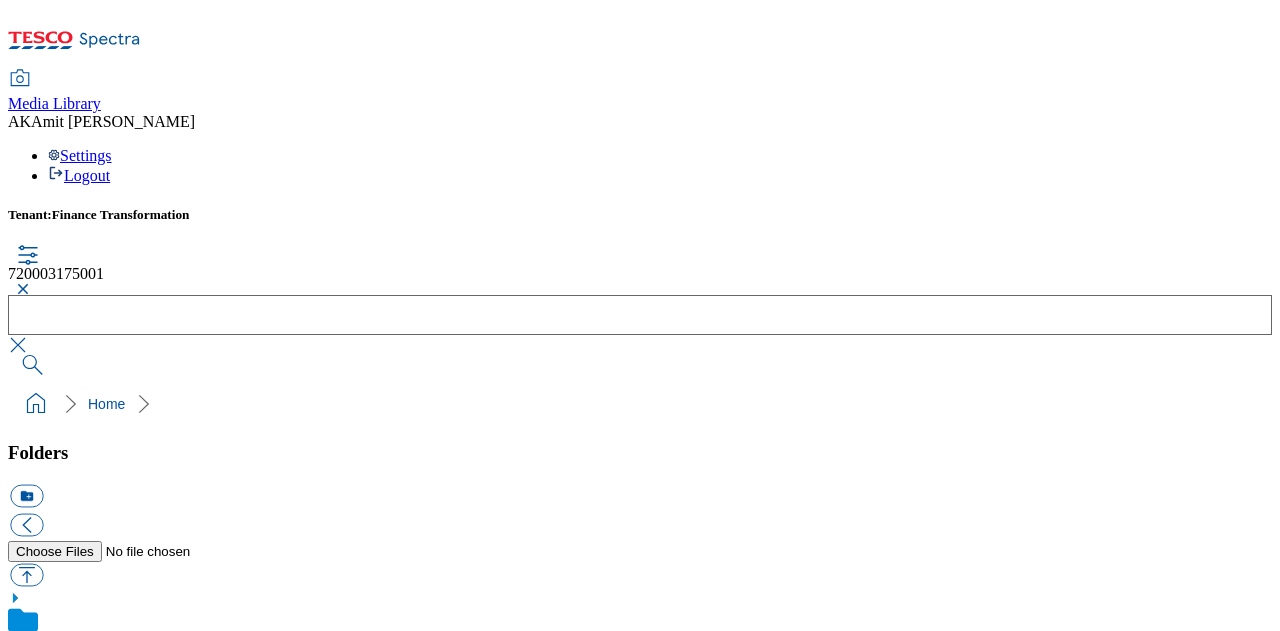 type 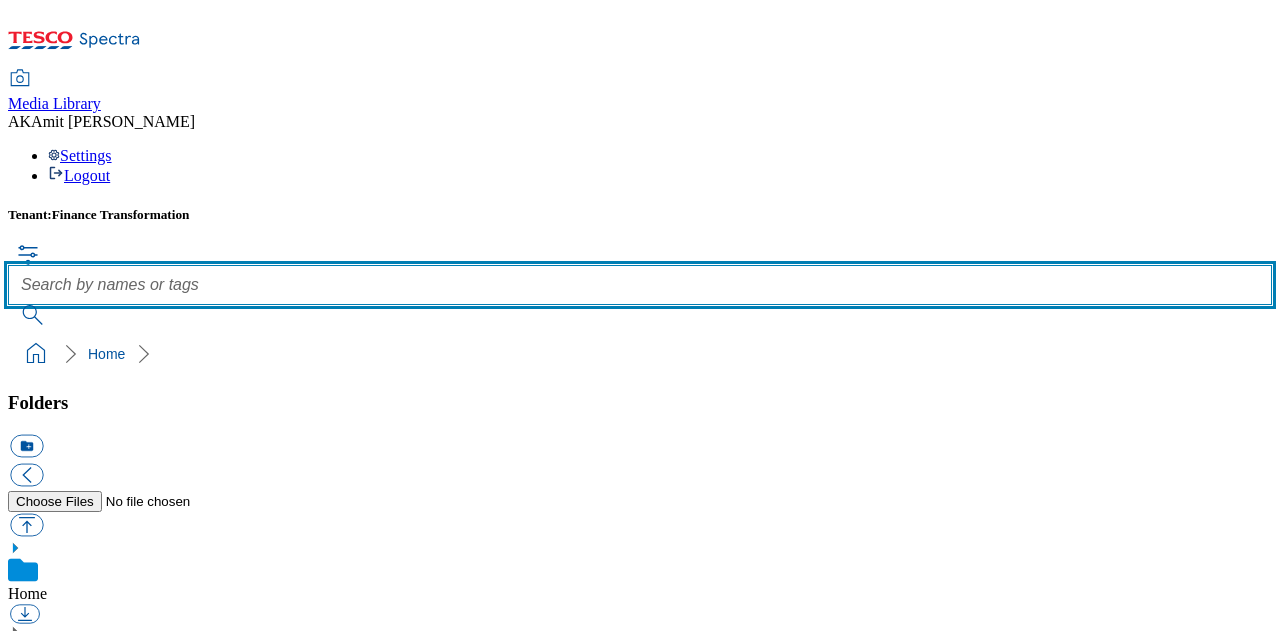 click at bounding box center (640, 285) 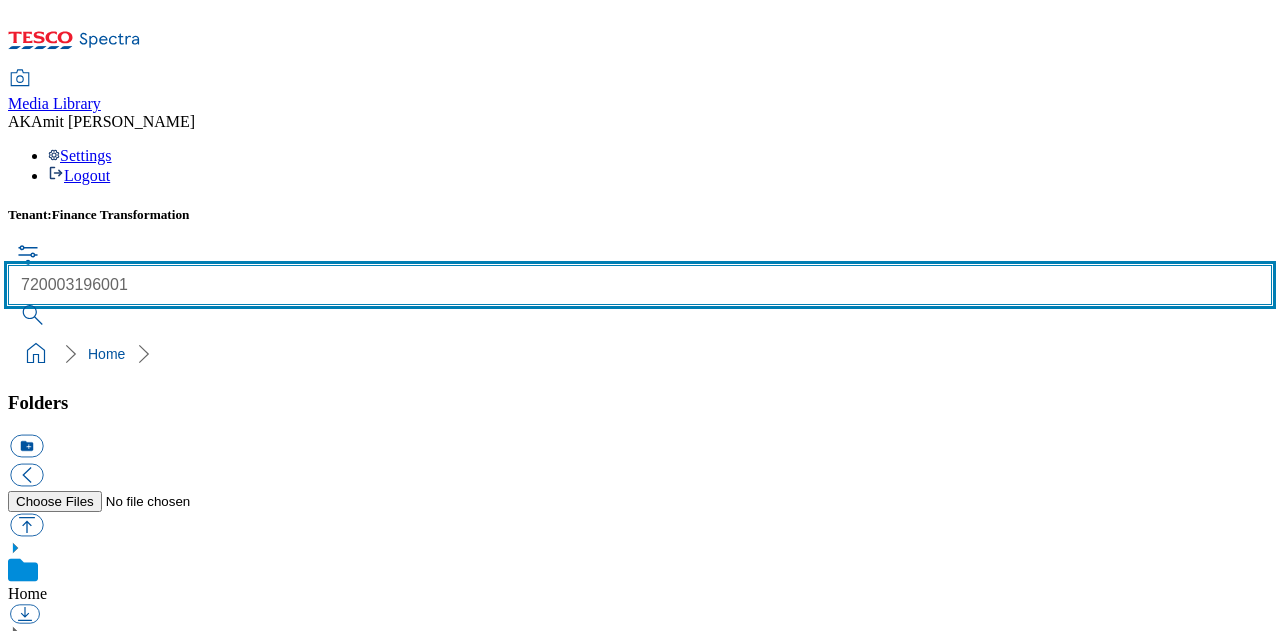 type on "720003196001" 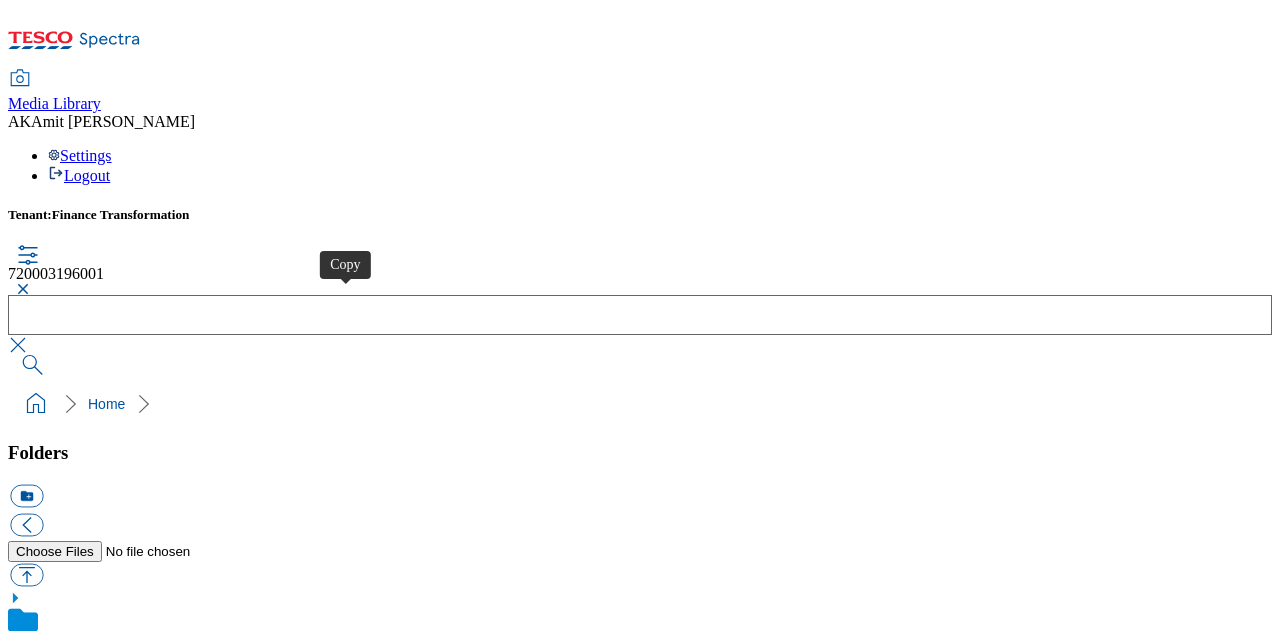 click at bounding box center [66, 3291] 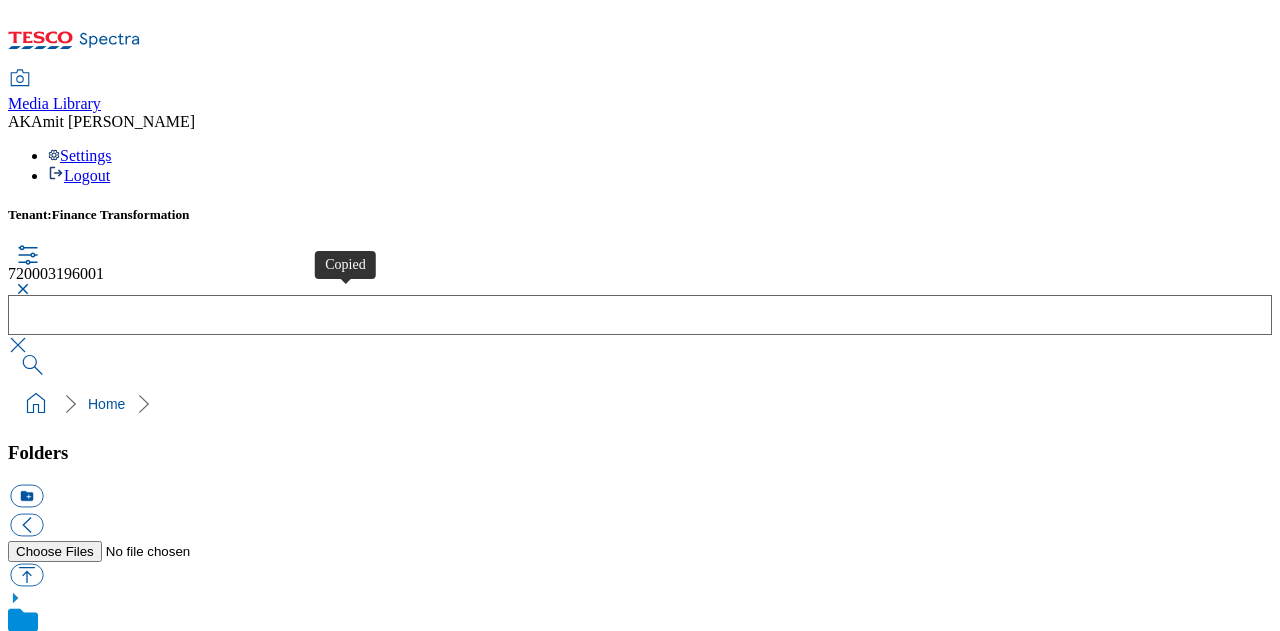 type 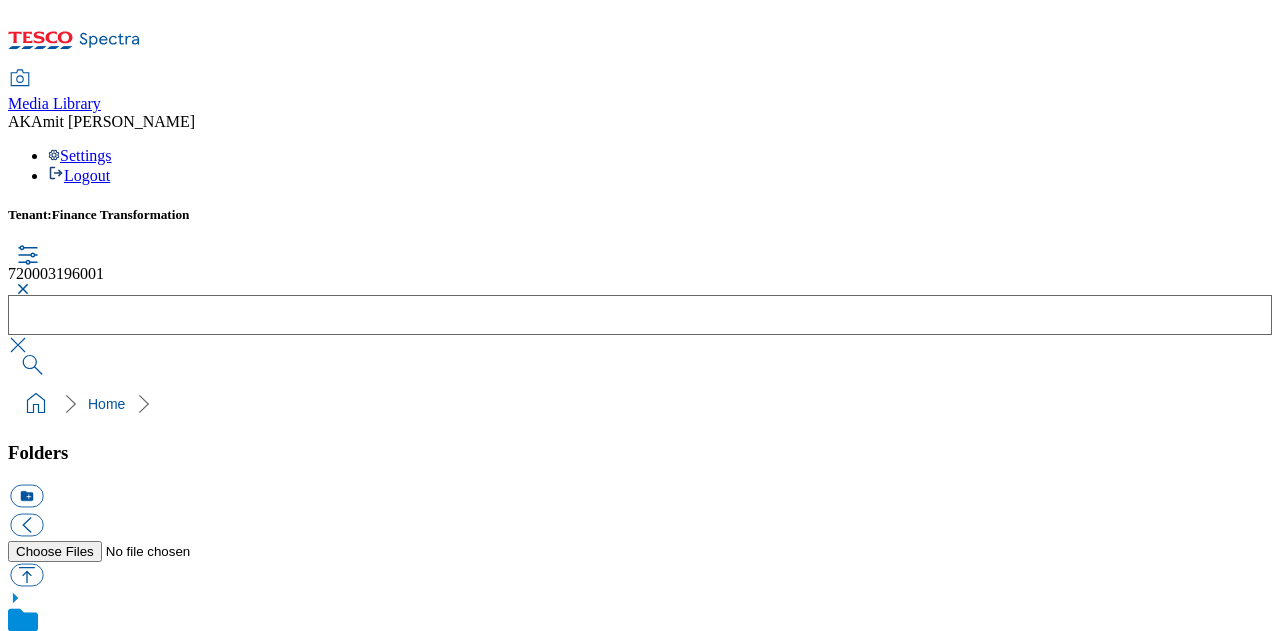 click at bounding box center (20, 289) 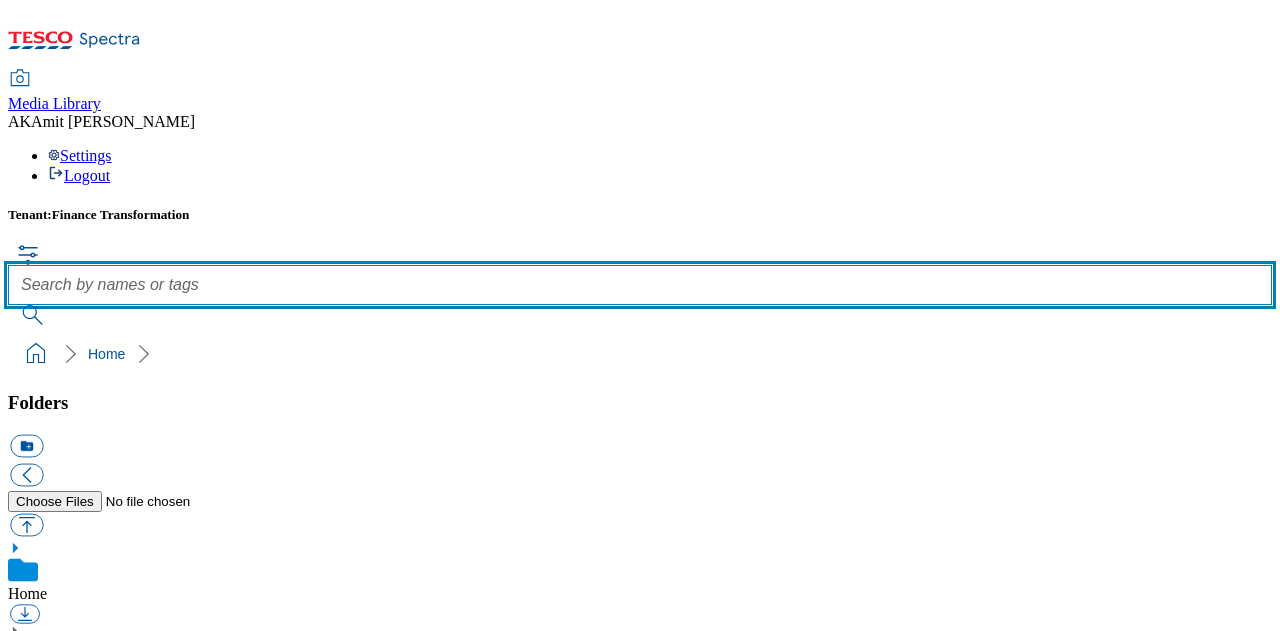 click at bounding box center [640, 285] 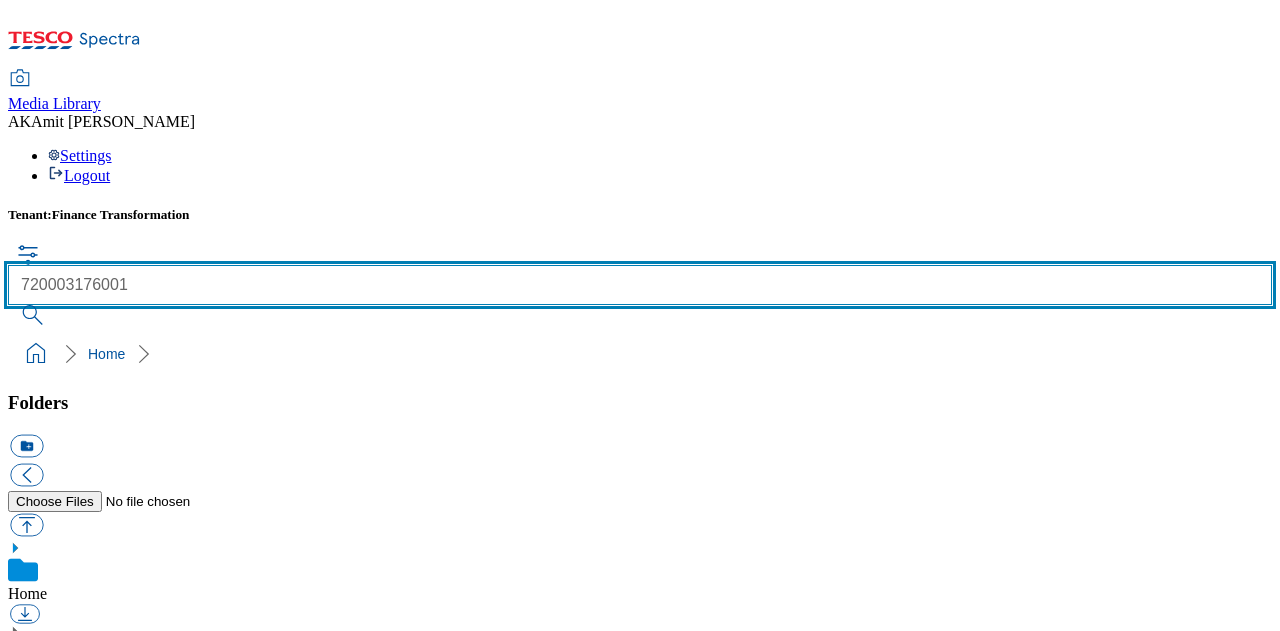 type on "720003176001" 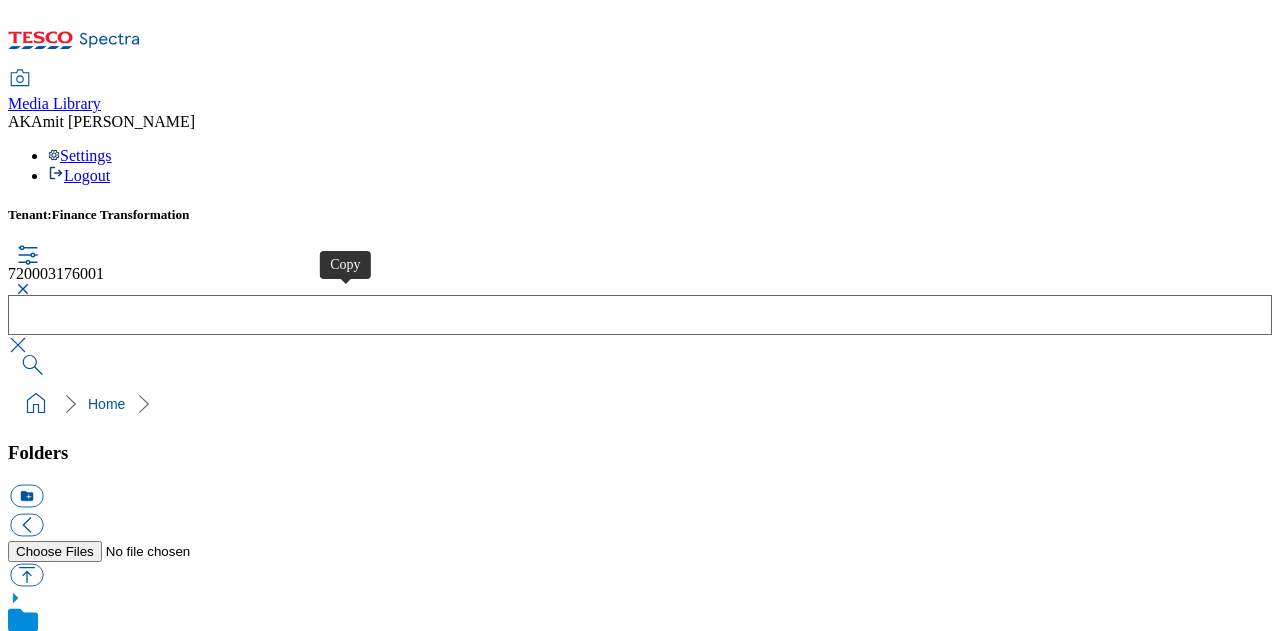 click at bounding box center (66, 3291) 